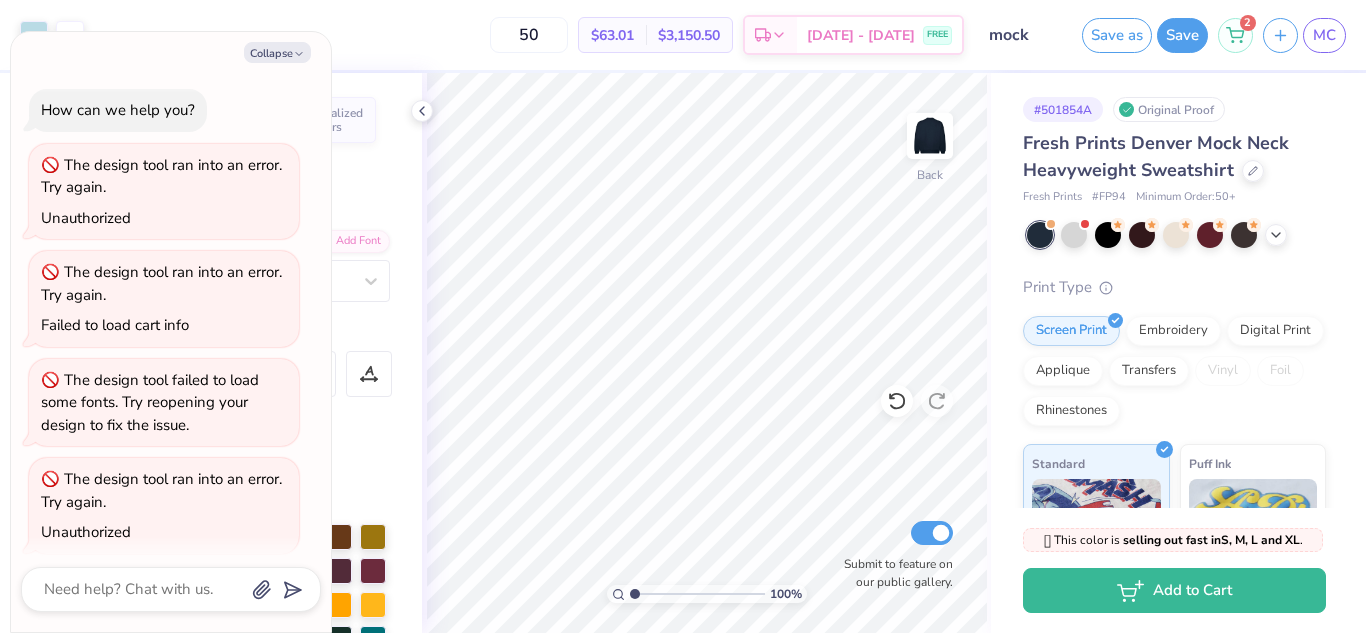 scroll, scrollTop: 0, scrollLeft: 0, axis: both 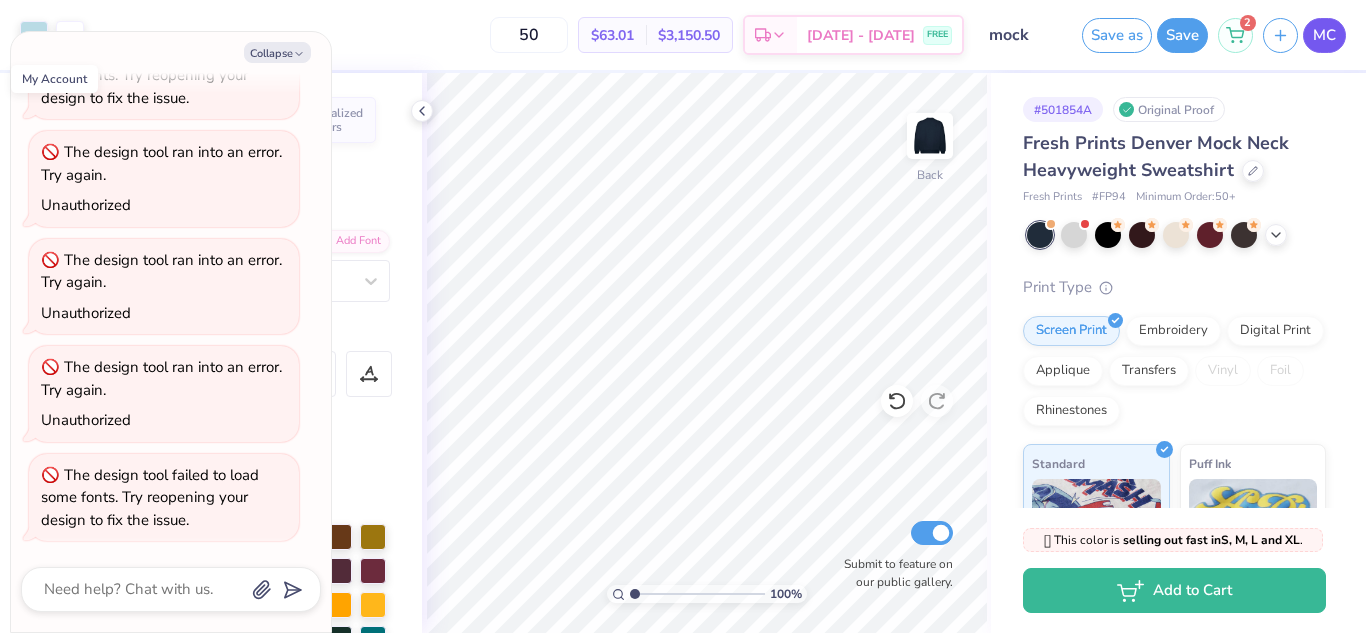 click on "MC" at bounding box center [1324, 35] 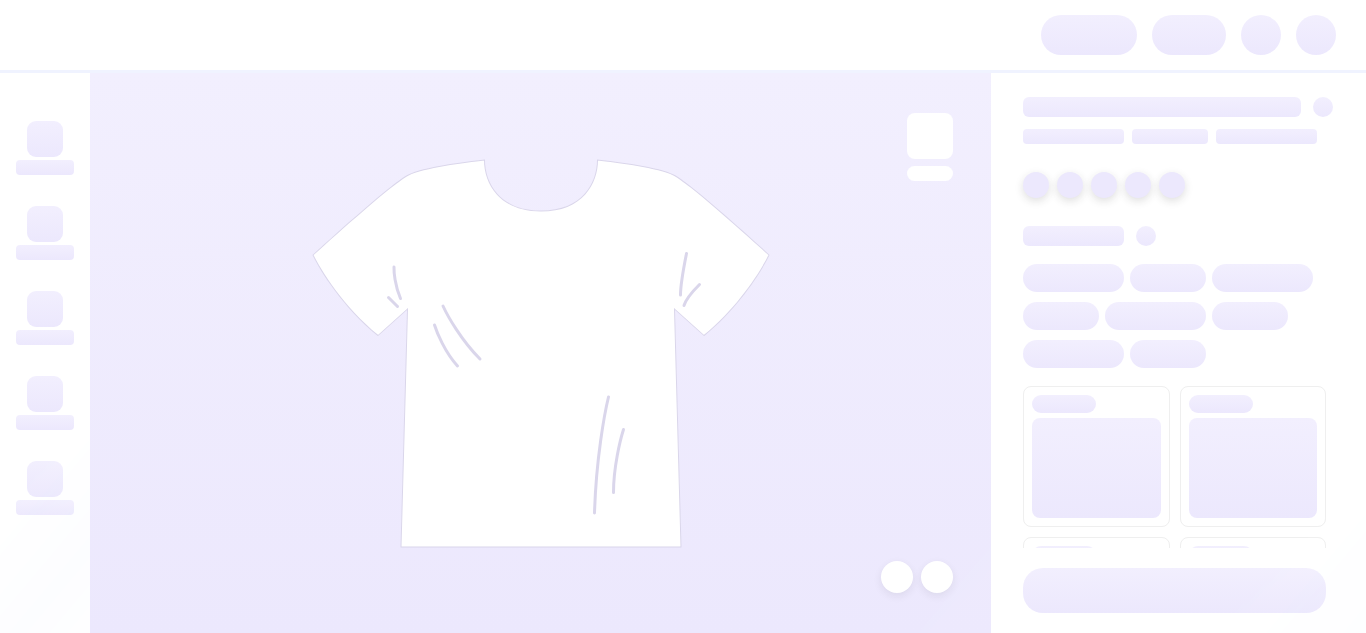 scroll, scrollTop: 0, scrollLeft: 0, axis: both 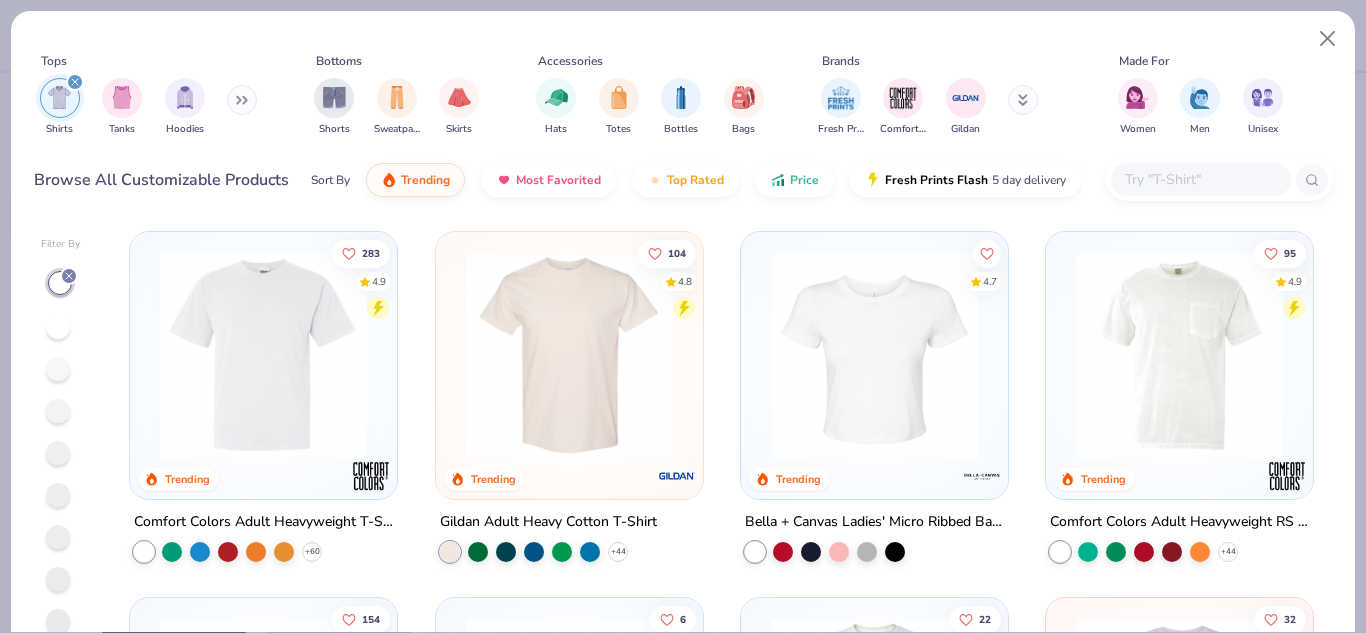 click 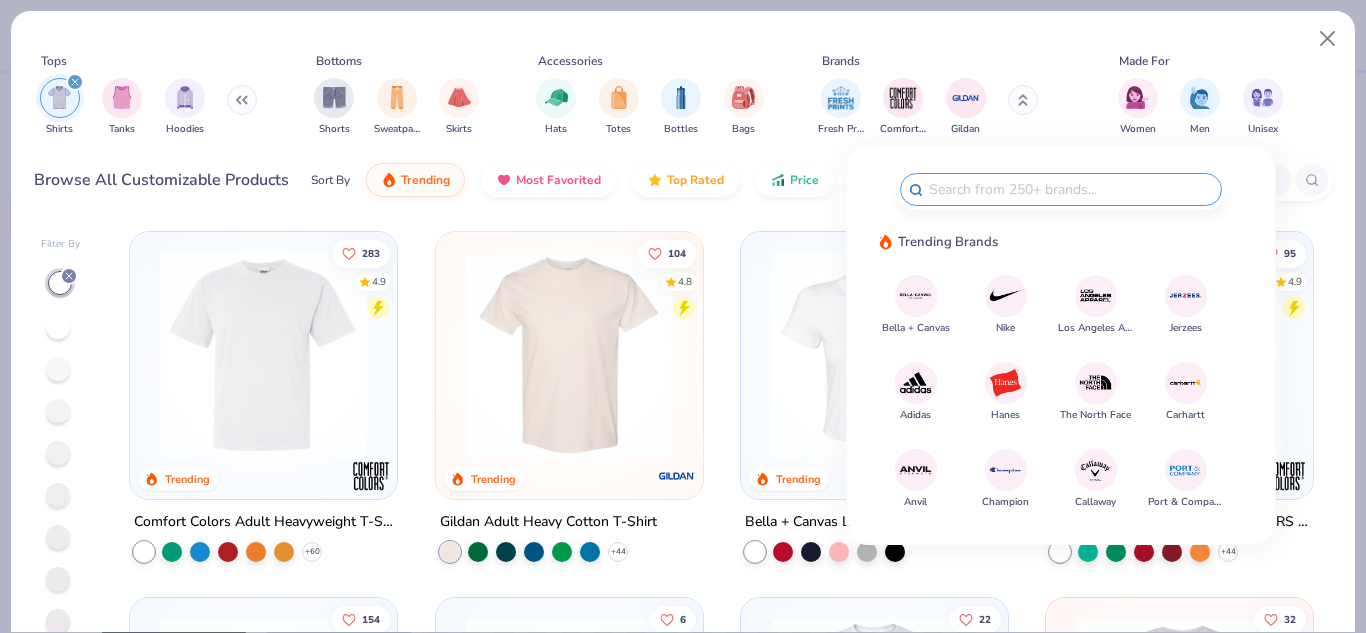 click at bounding box center (915, 295) 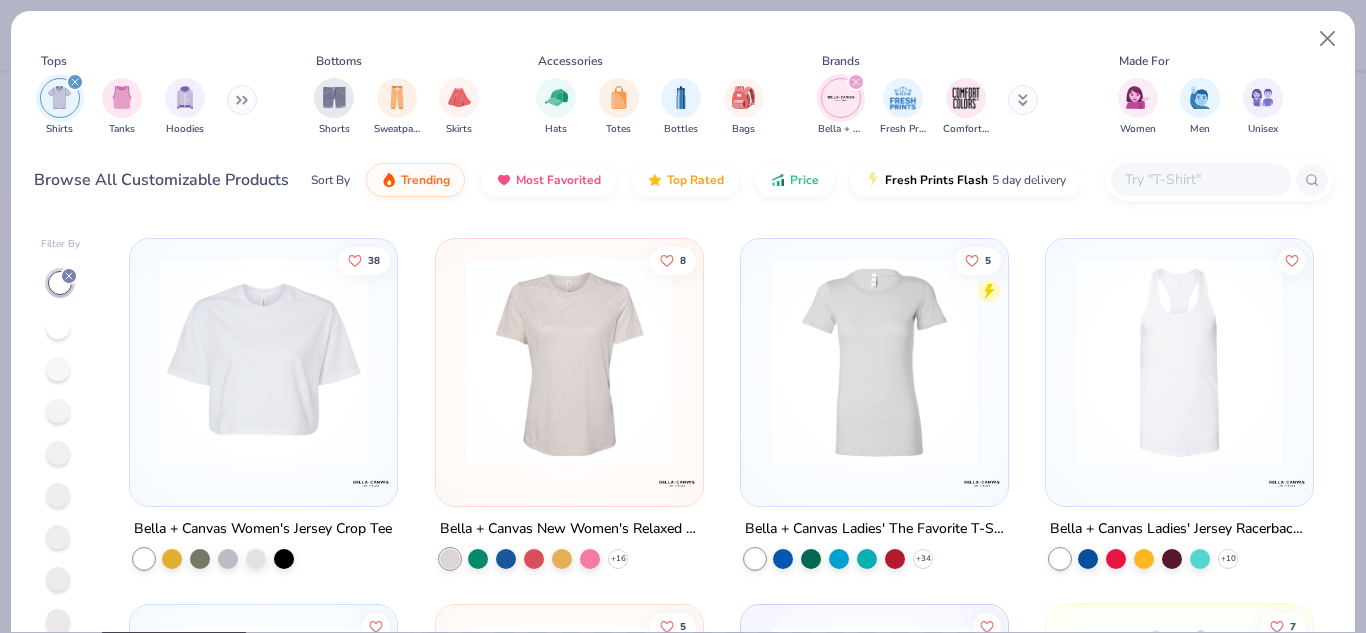 scroll, scrollTop: 737, scrollLeft: 0, axis: vertical 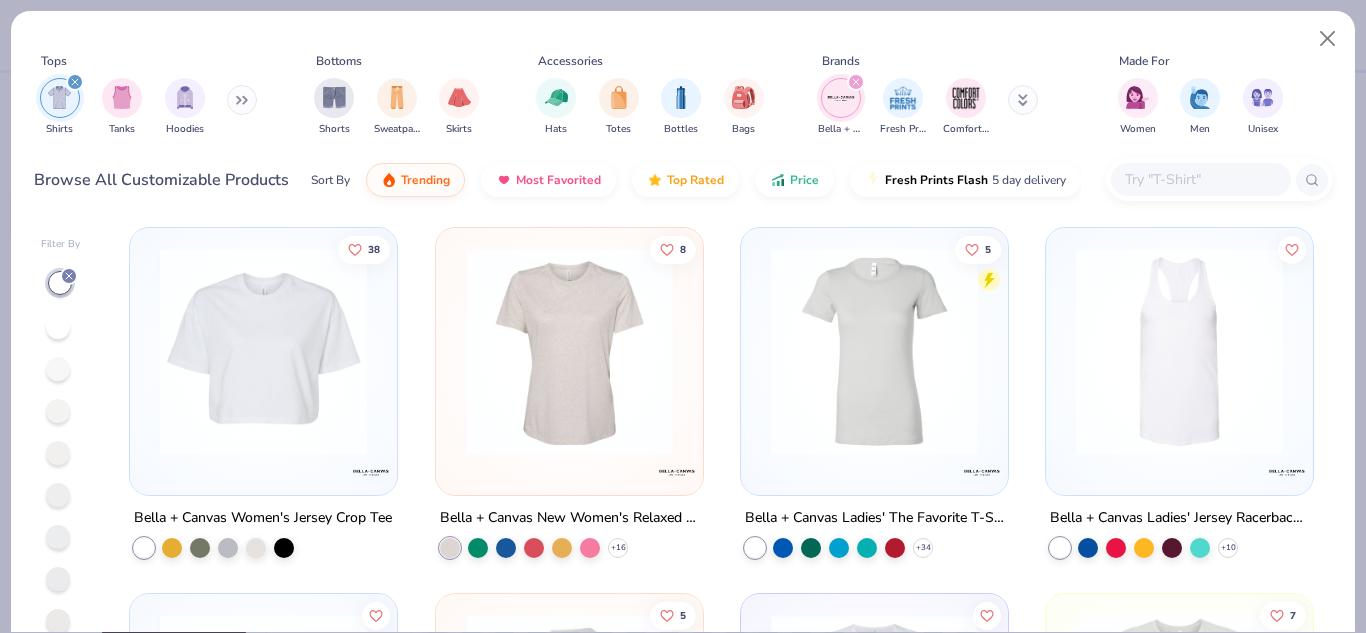 click at bounding box center (755, 548) 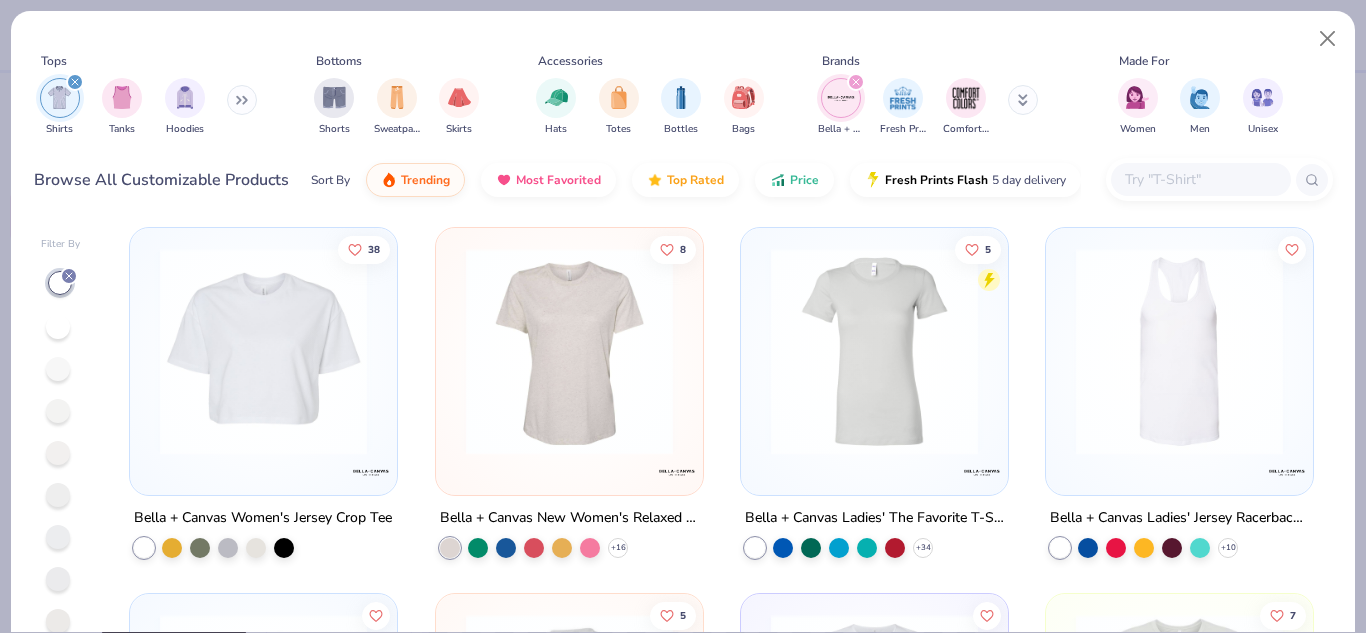 click at bounding box center (755, 548) 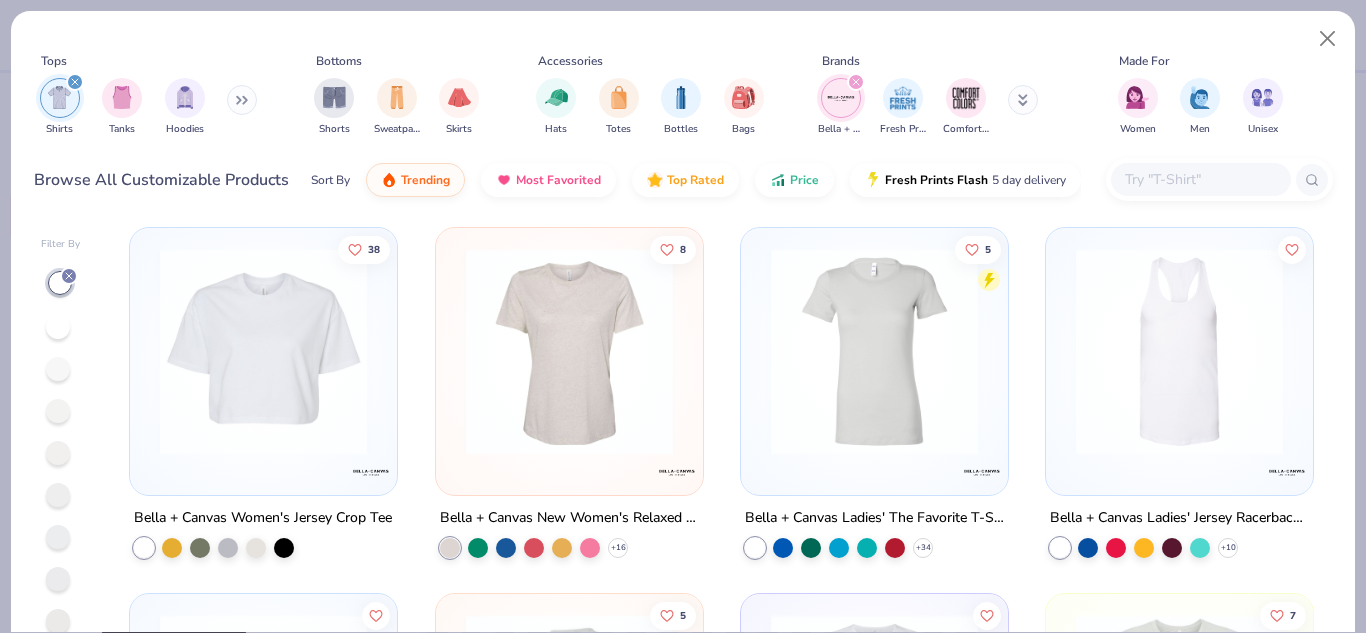 click at bounding box center (874, 350) 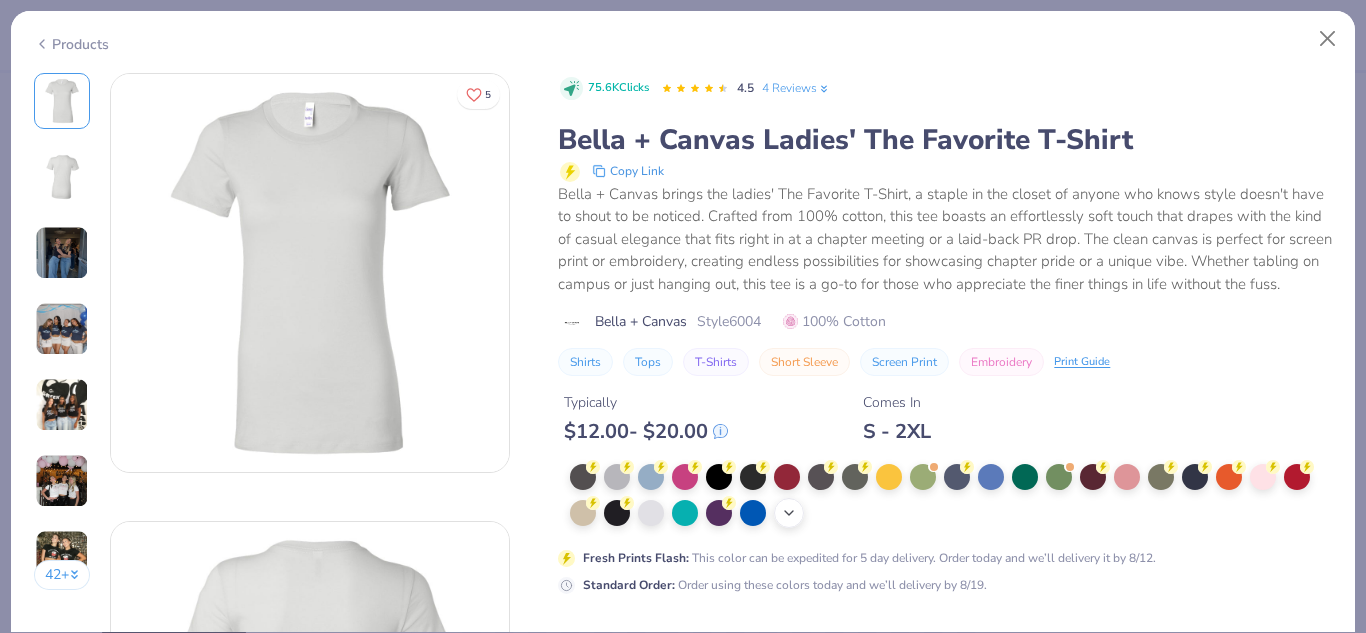 click 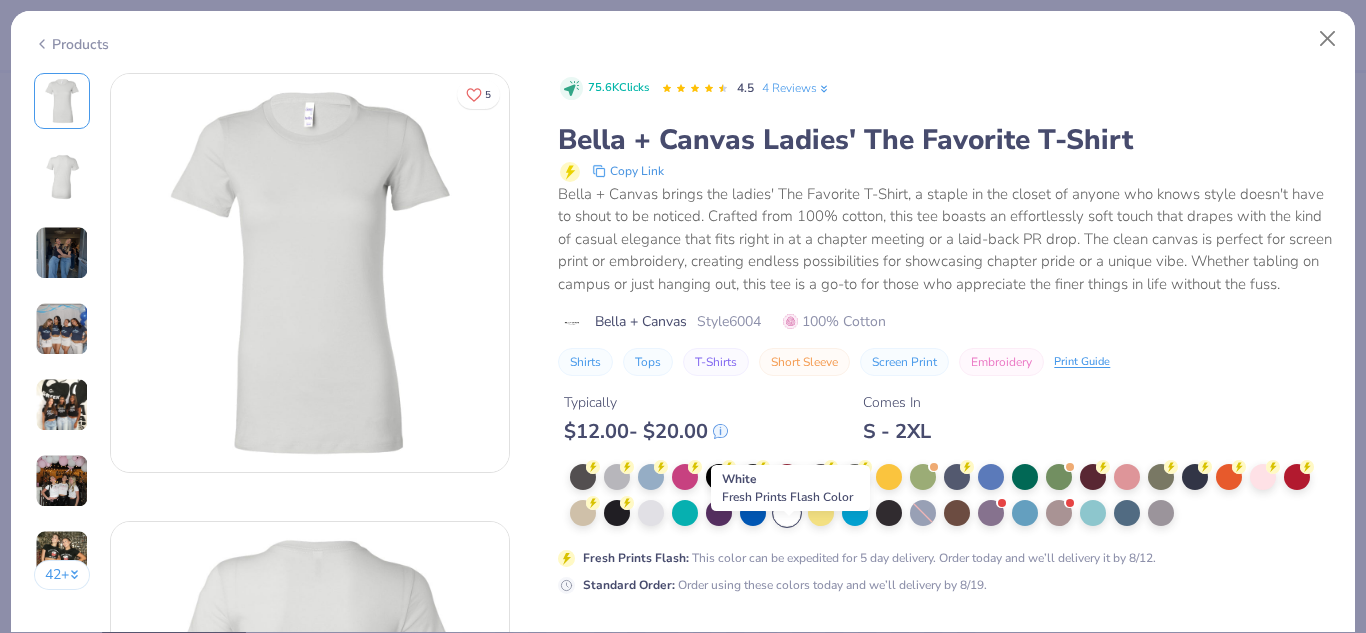 click at bounding box center (787, 513) 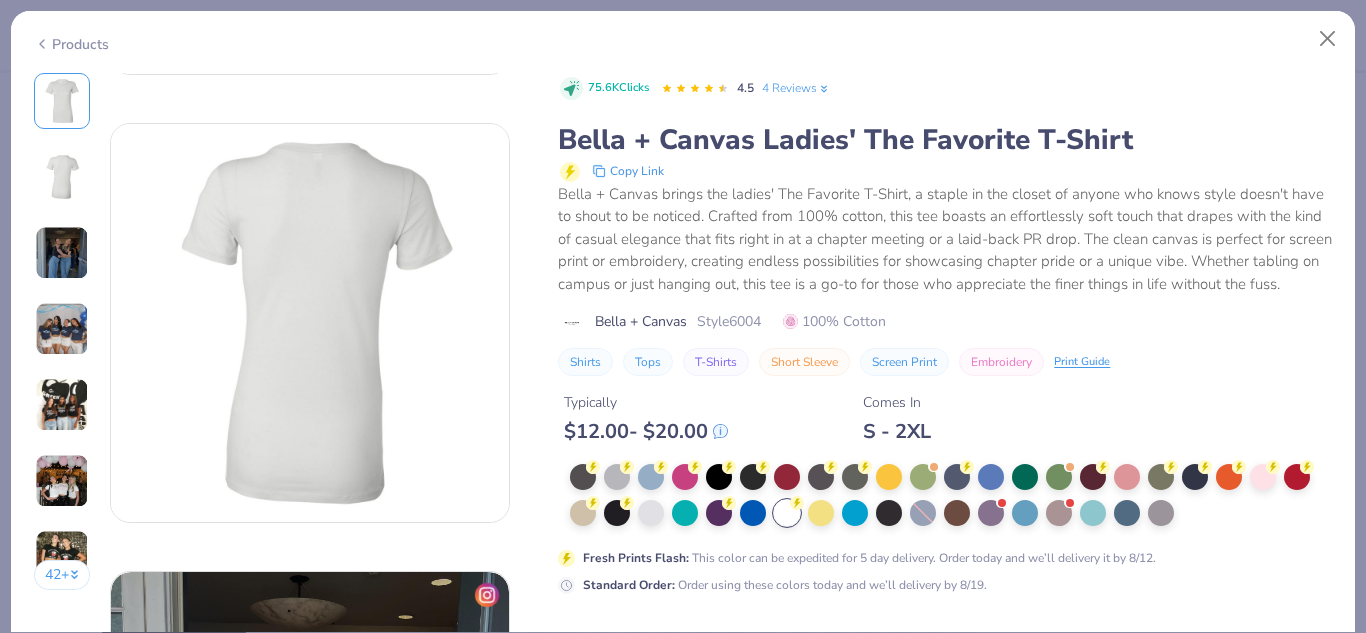 scroll, scrollTop: 399, scrollLeft: 0, axis: vertical 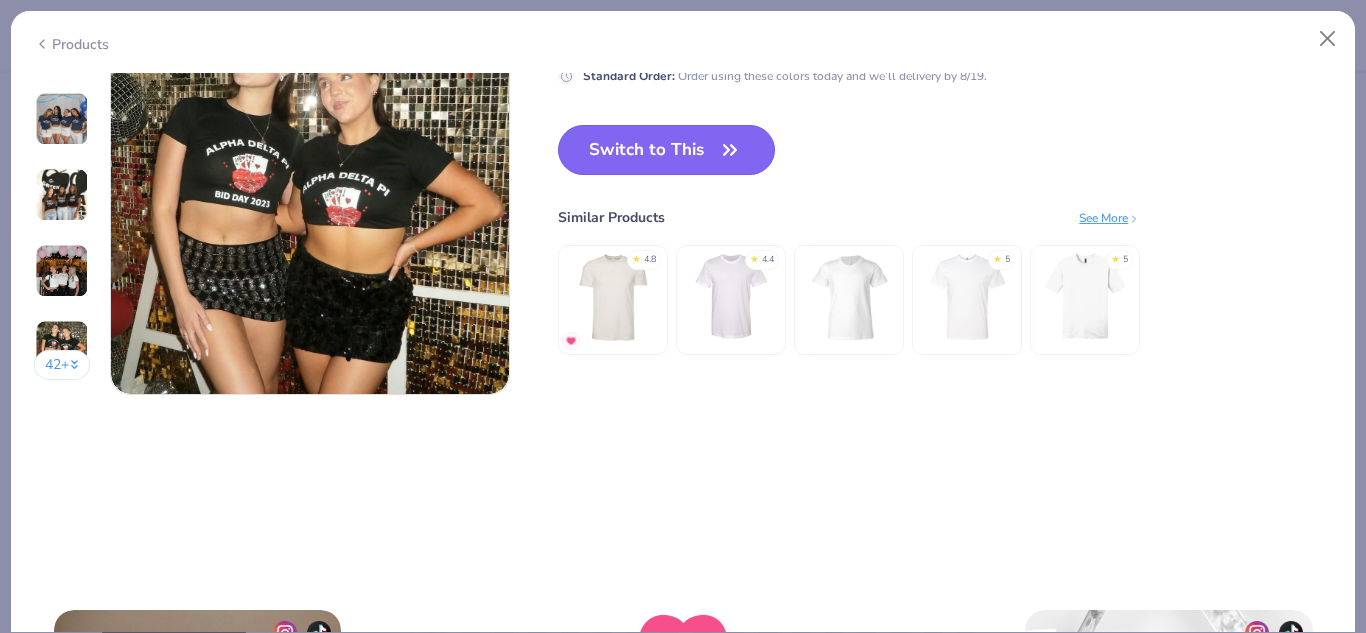click on "Switch to This" at bounding box center (666, 150) 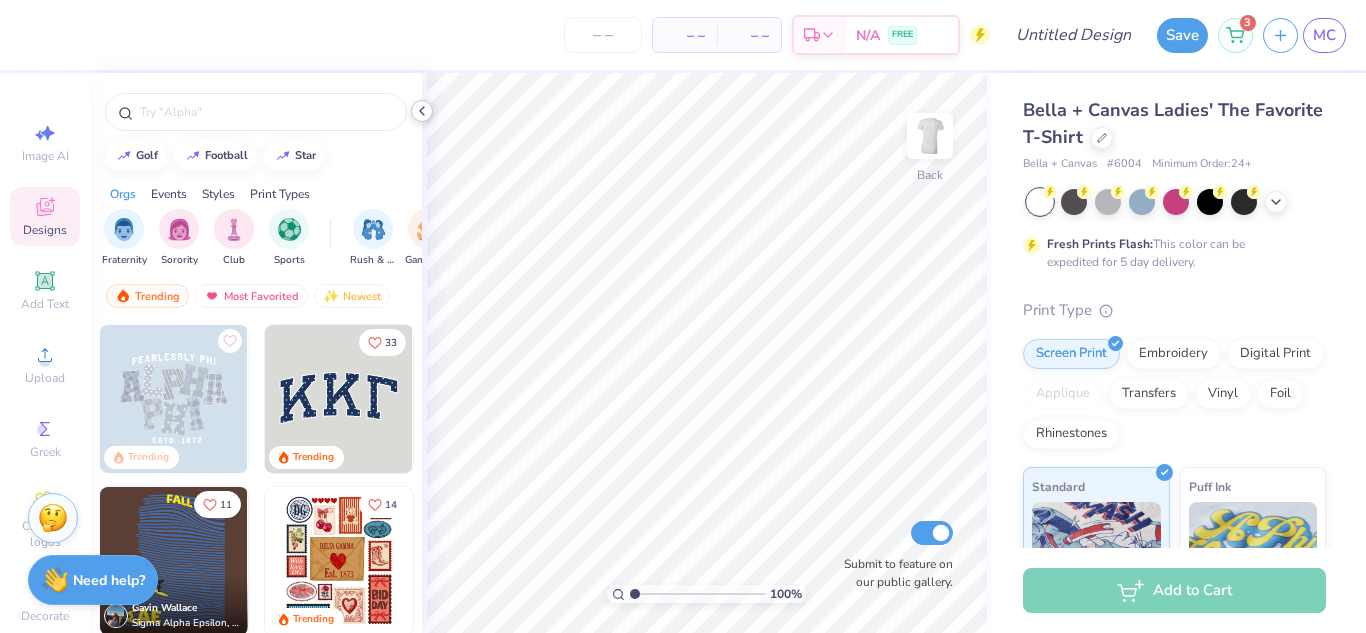 click at bounding box center [422, 111] 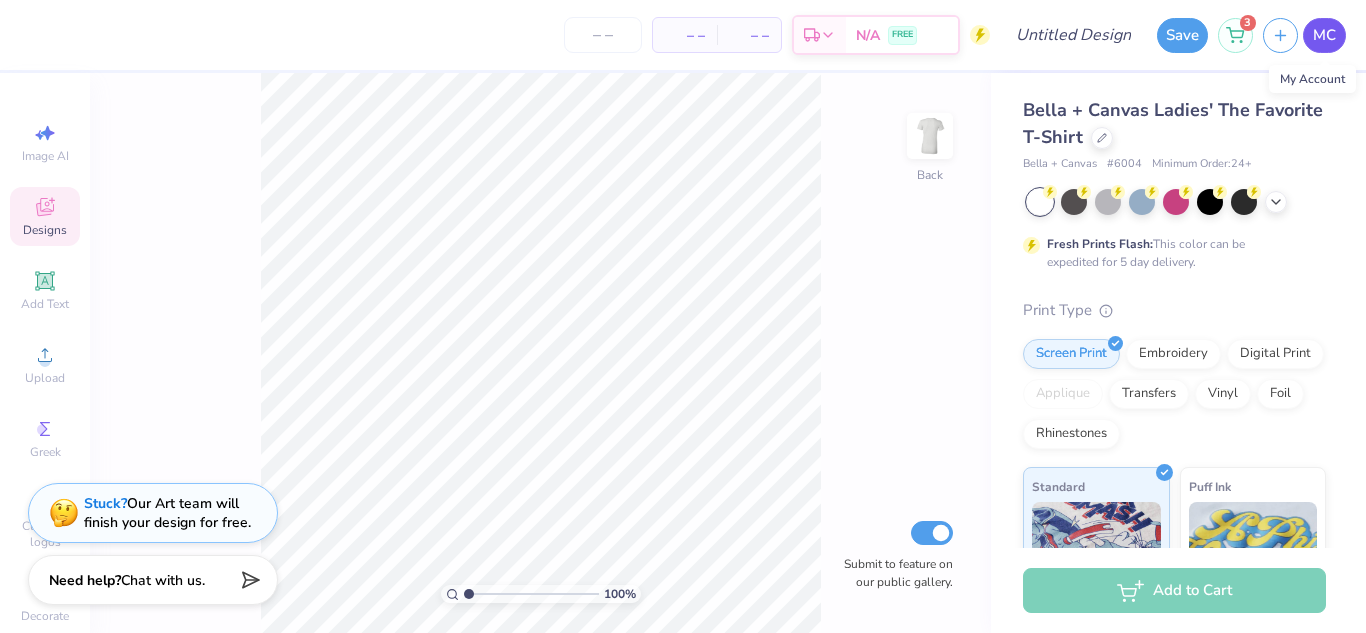 click on "MC" at bounding box center [1324, 35] 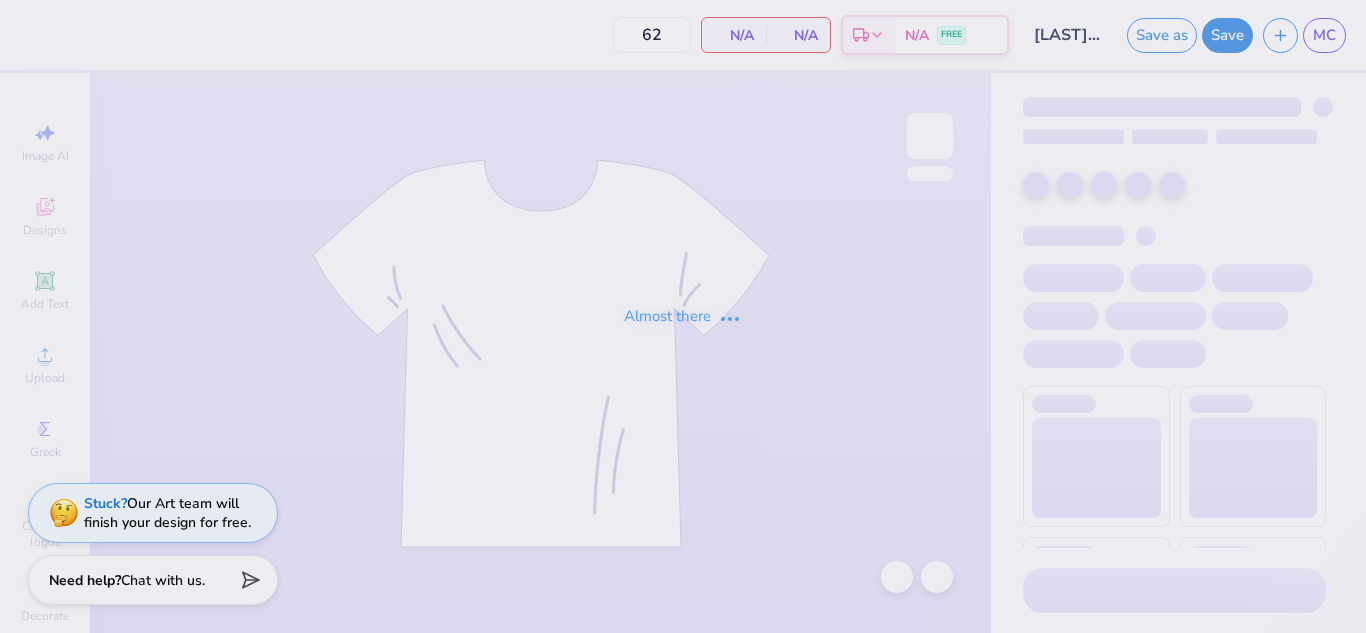 scroll, scrollTop: 0, scrollLeft: 0, axis: both 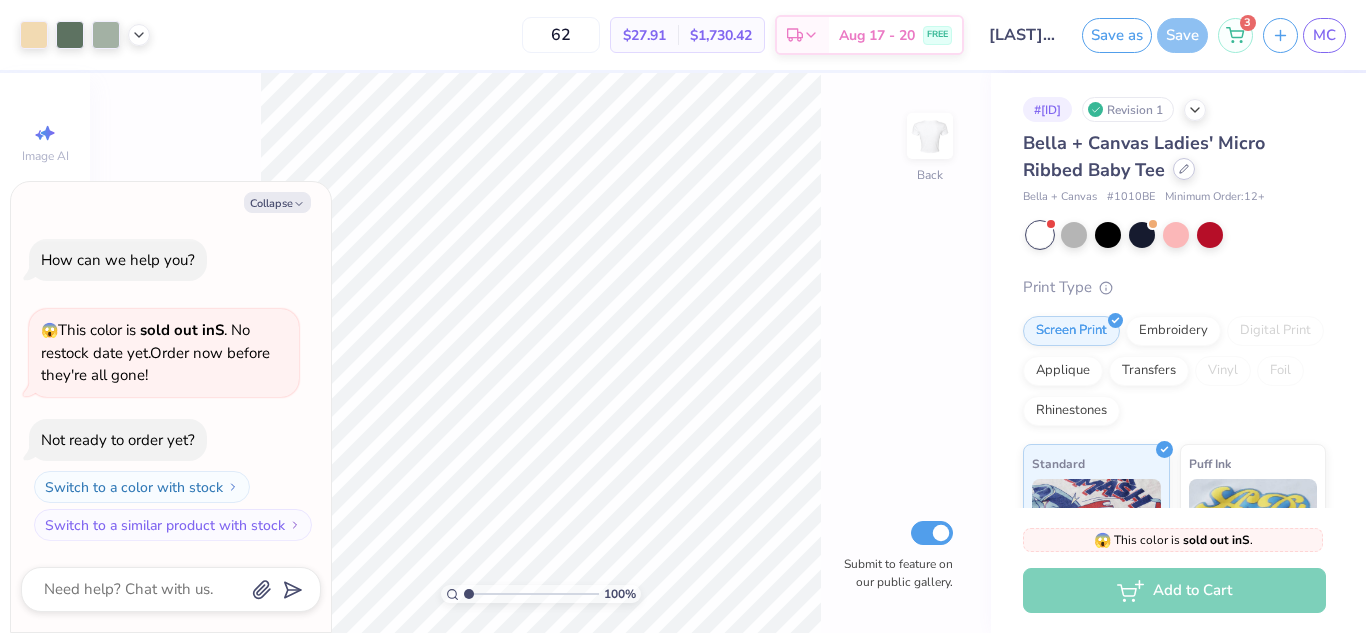 click 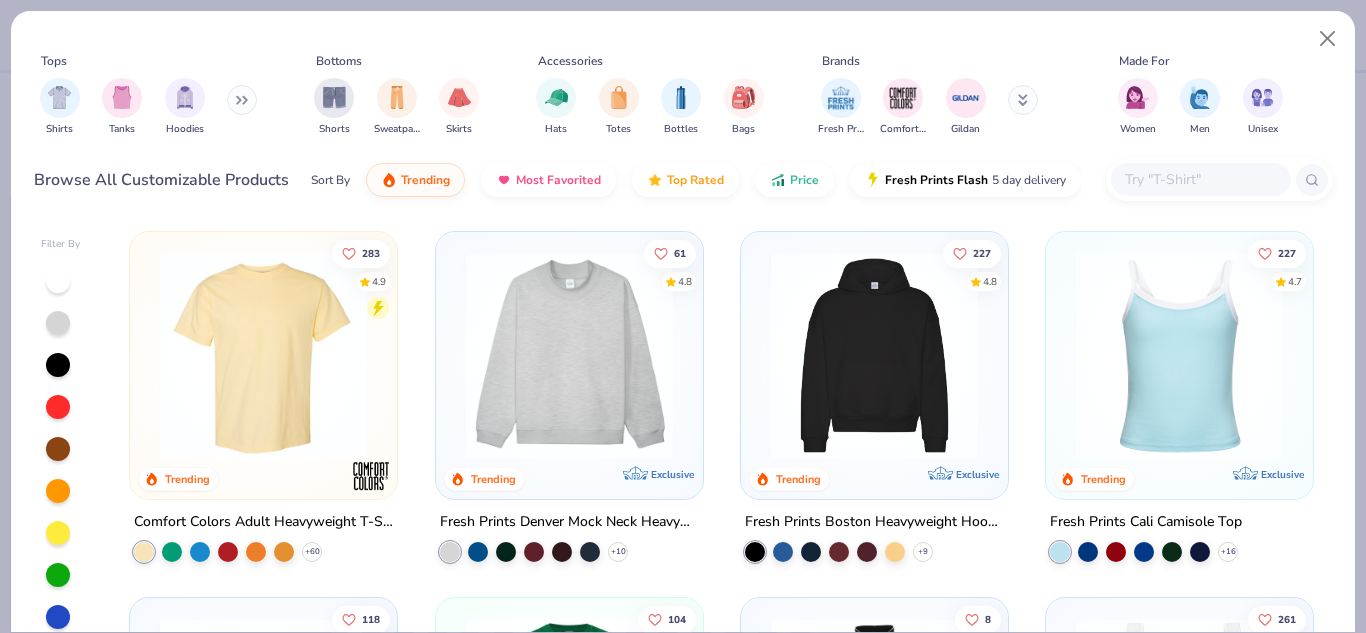 click at bounding box center [1023, 100] 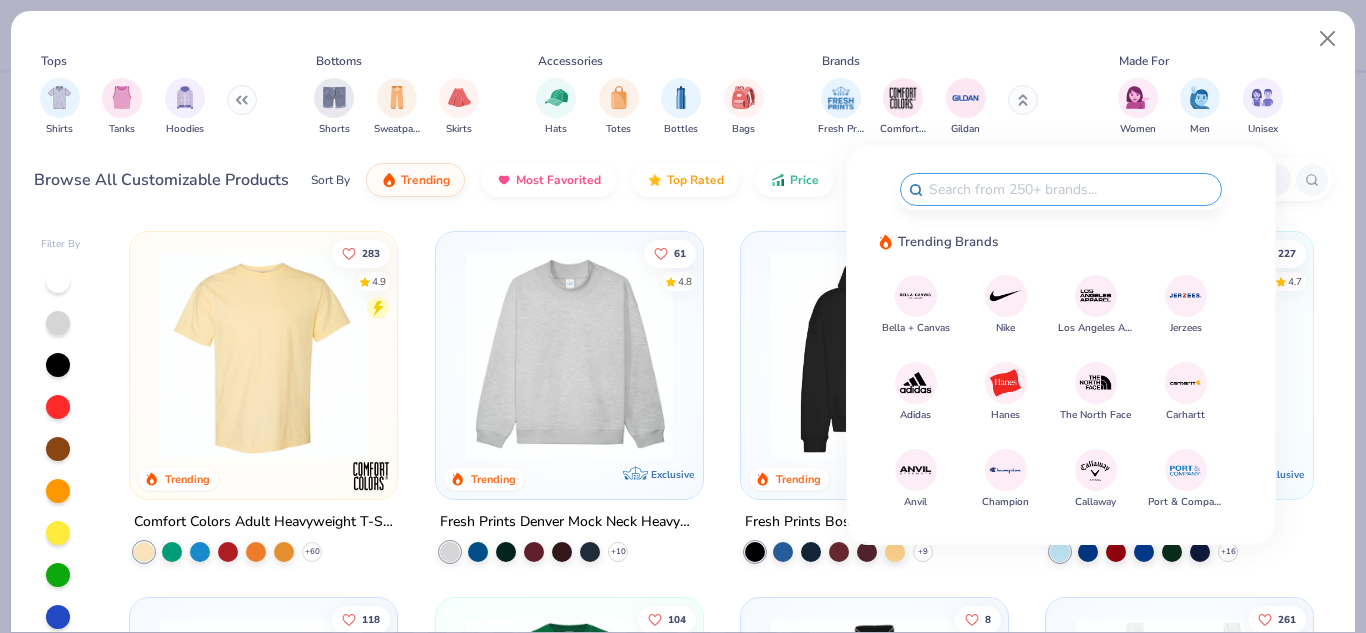 click at bounding box center (915, 295) 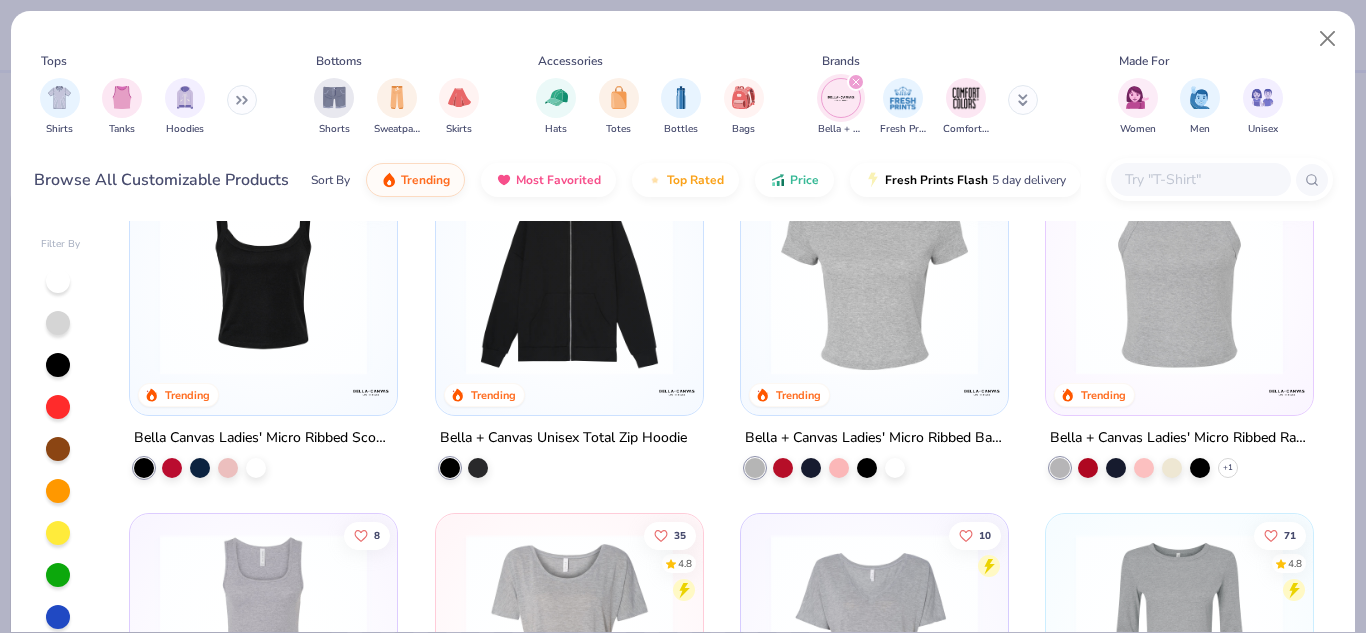 scroll, scrollTop: 83, scrollLeft: 0, axis: vertical 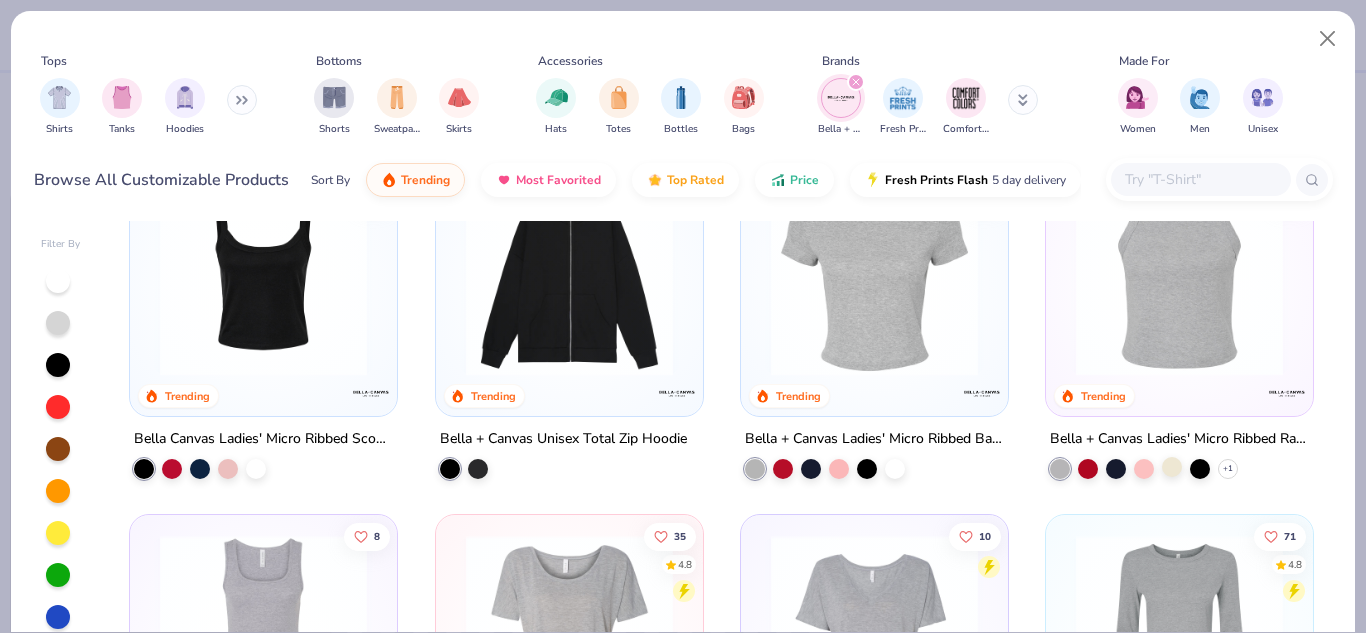click at bounding box center [1172, 467] 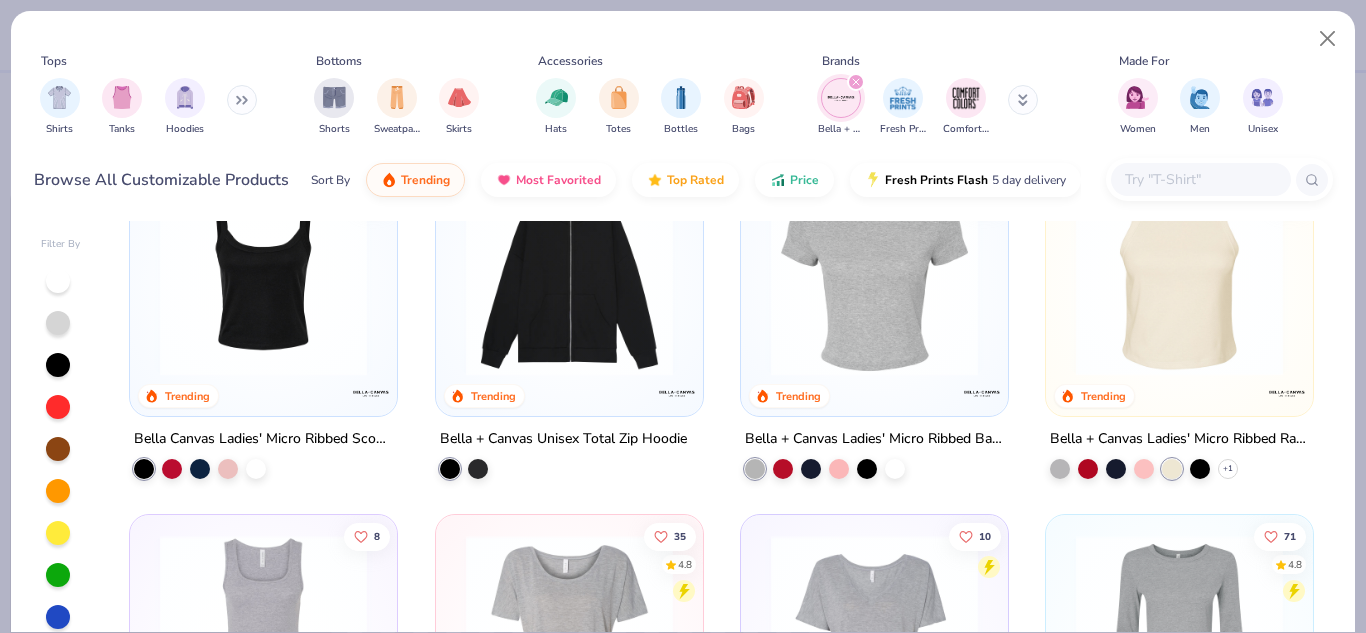 click at bounding box center [1179, 272] 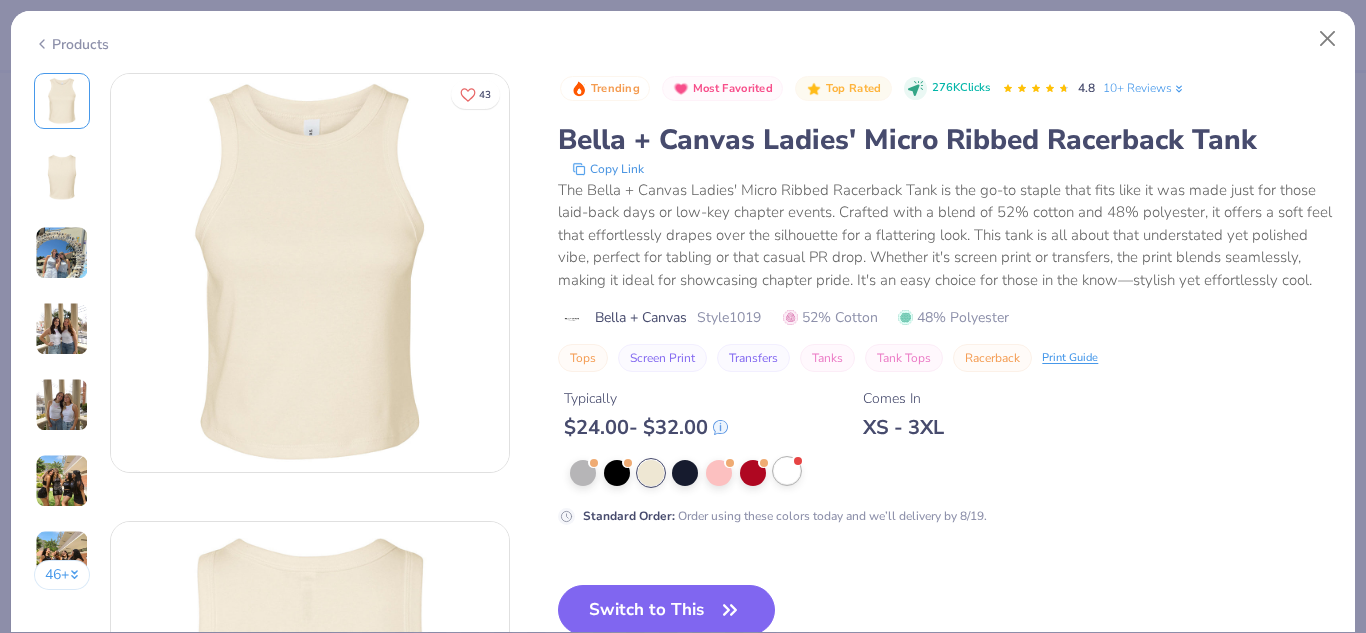 click at bounding box center [787, 471] 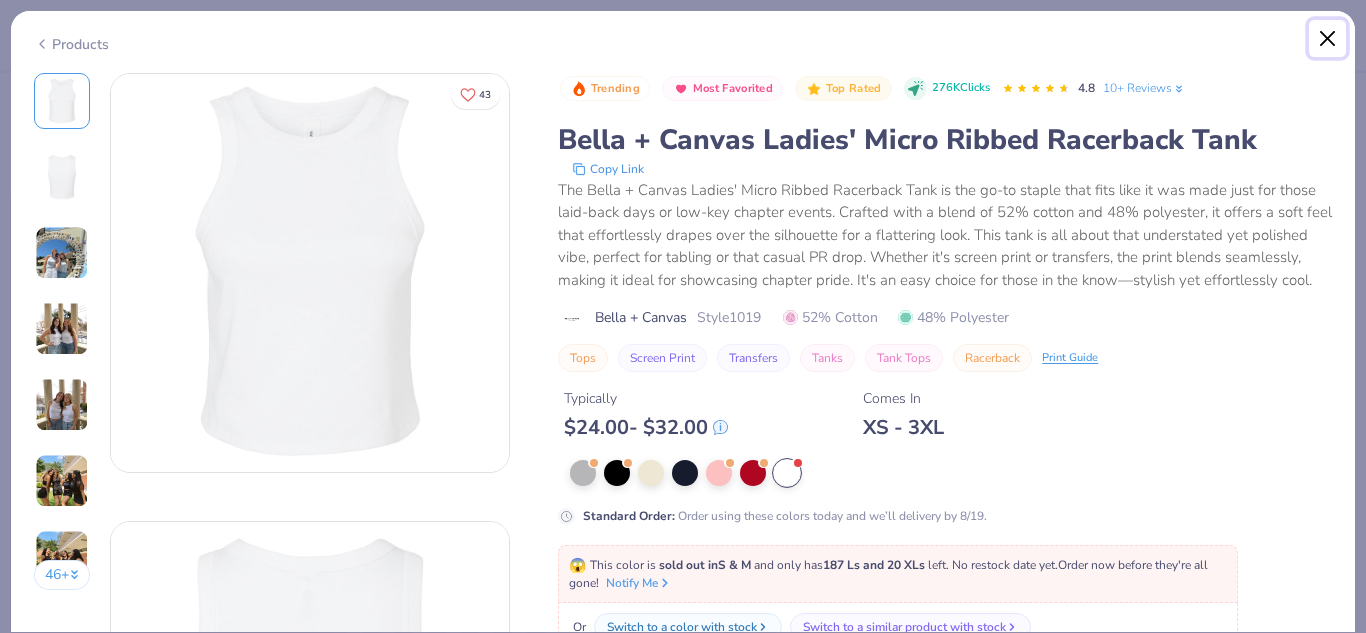 click at bounding box center (1328, 39) 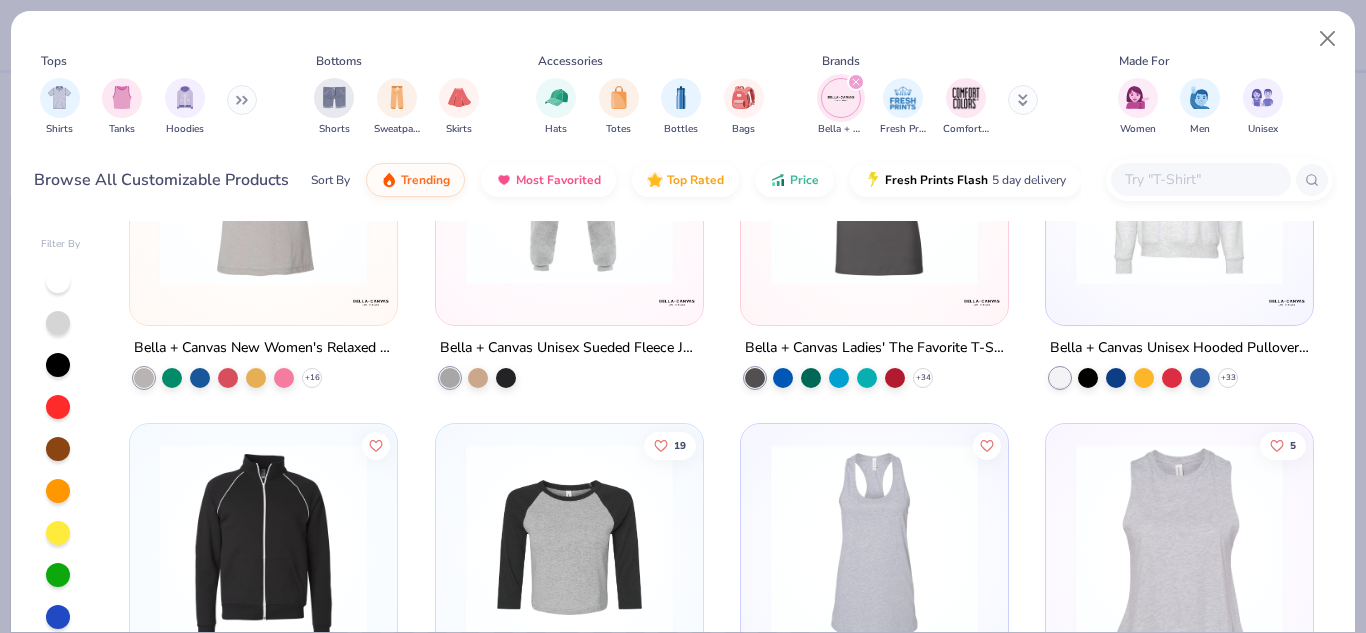 scroll, scrollTop: 2738, scrollLeft: 0, axis: vertical 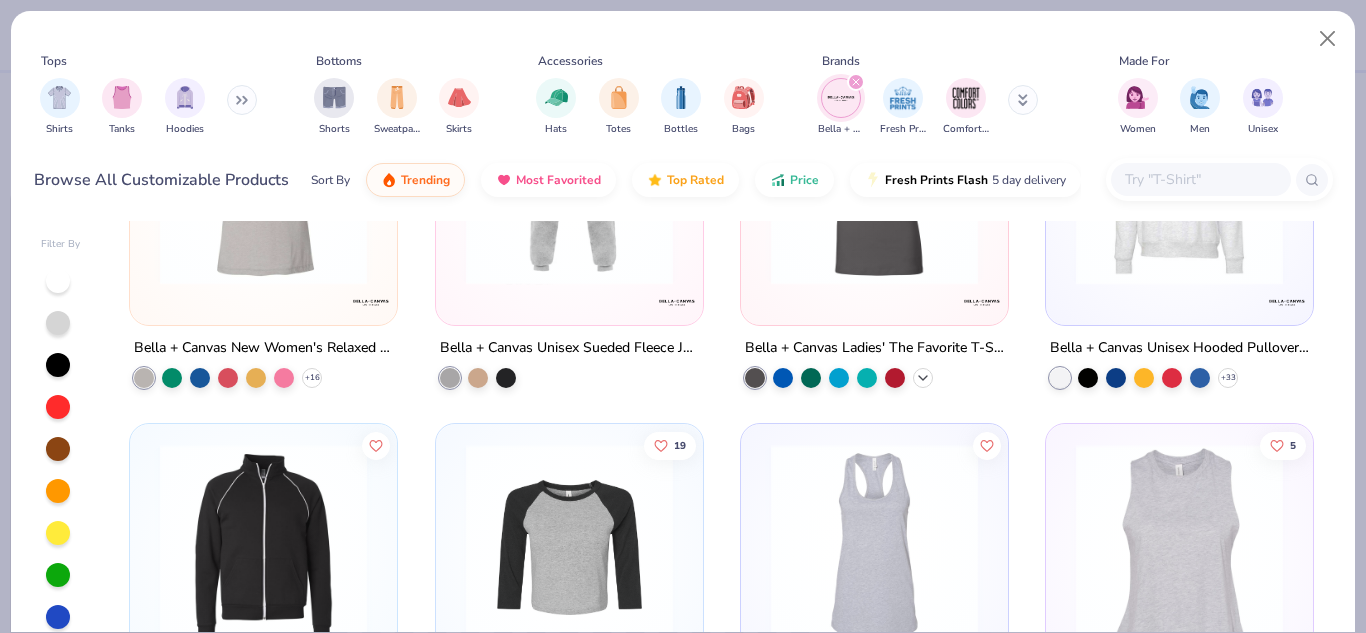 click 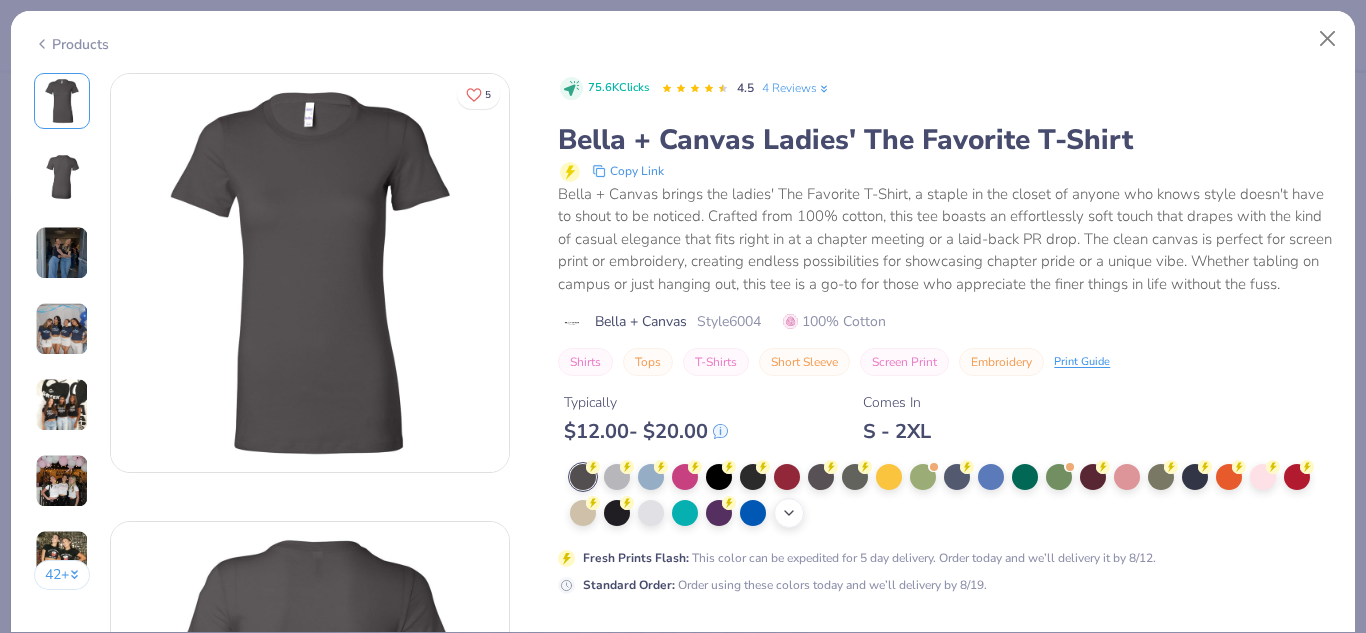 click 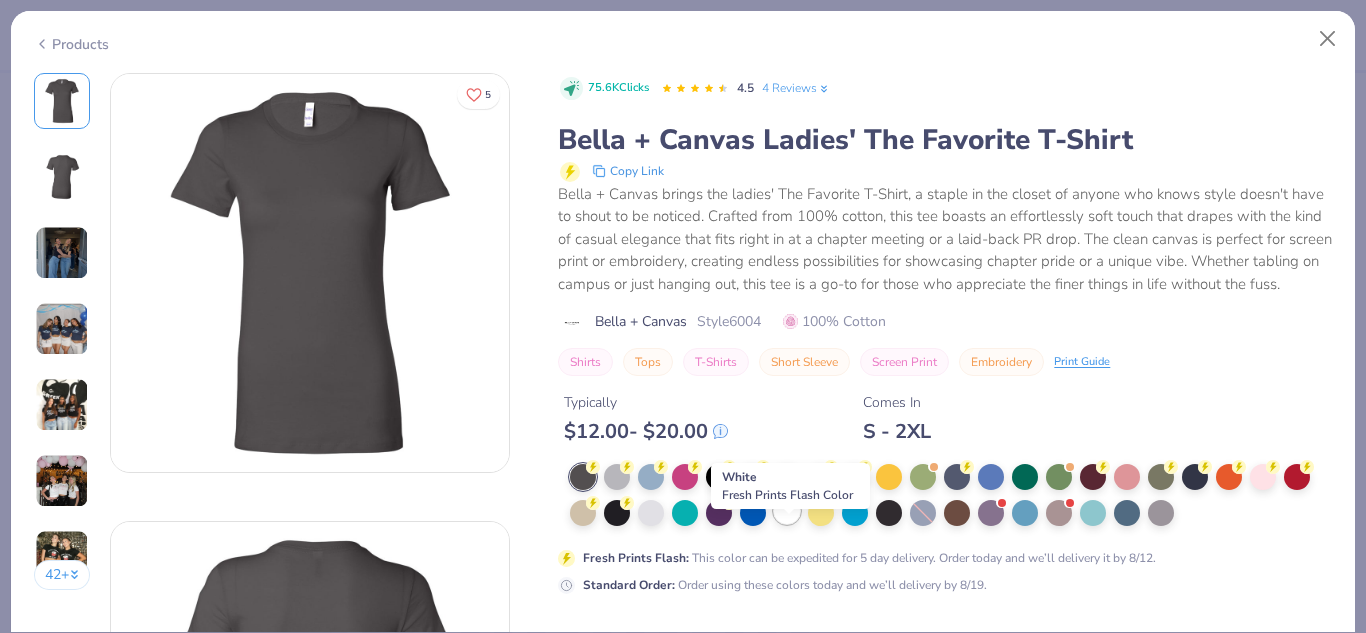 click at bounding box center (787, 511) 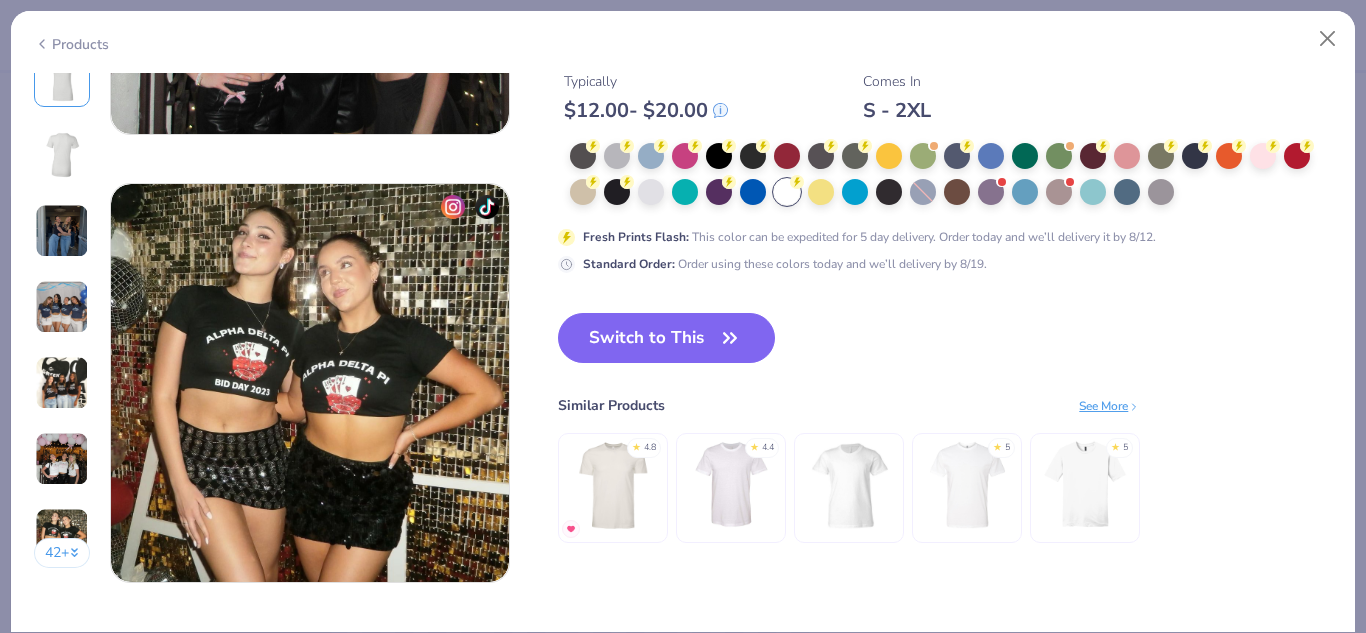scroll, scrollTop: 2581, scrollLeft: 0, axis: vertical 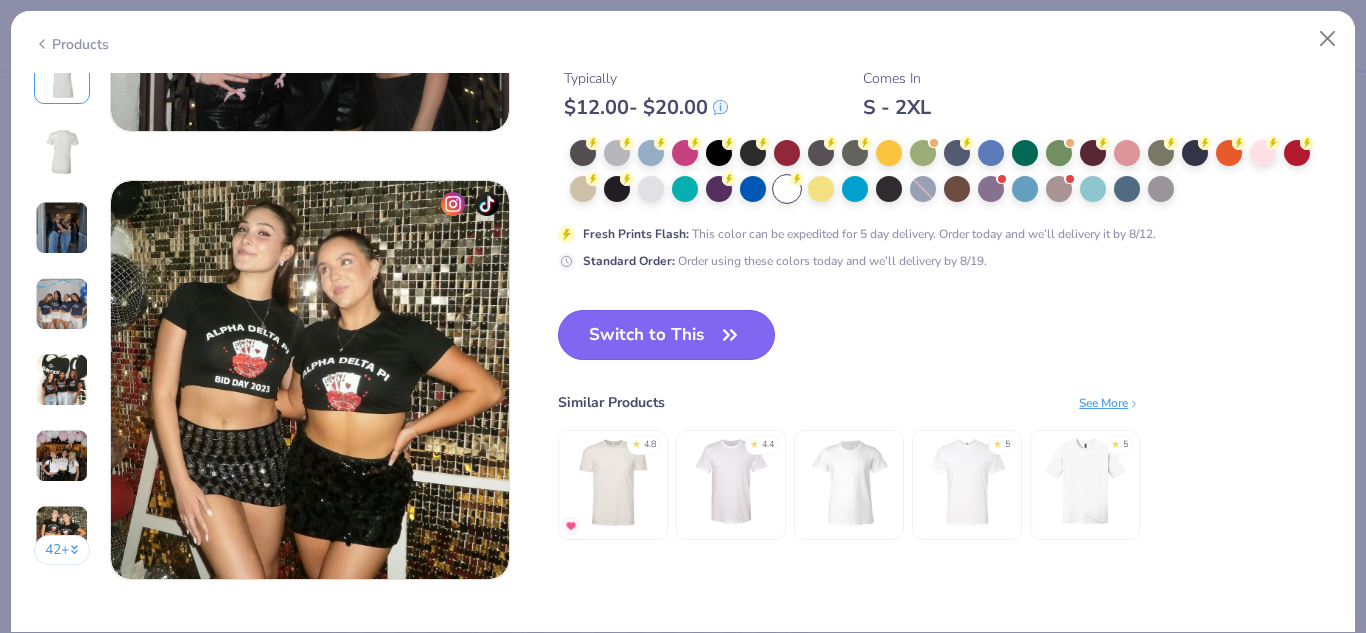 click 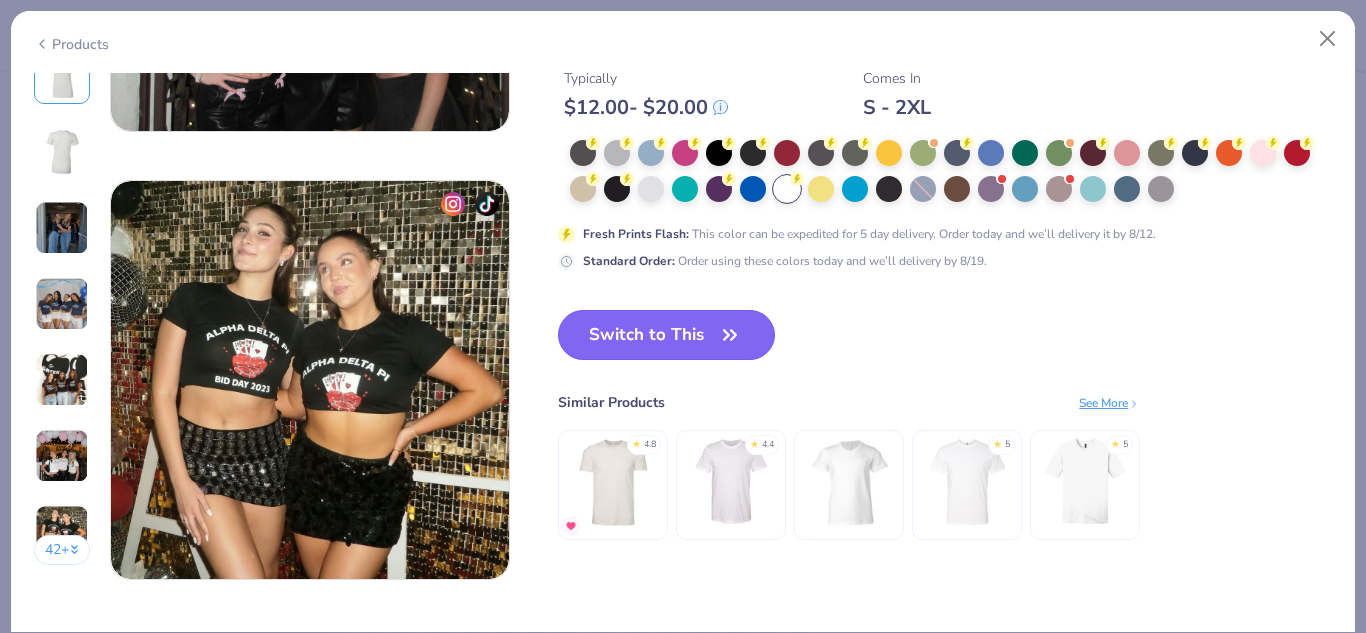 click on "Switch to This" at bounding box center [666, 335] 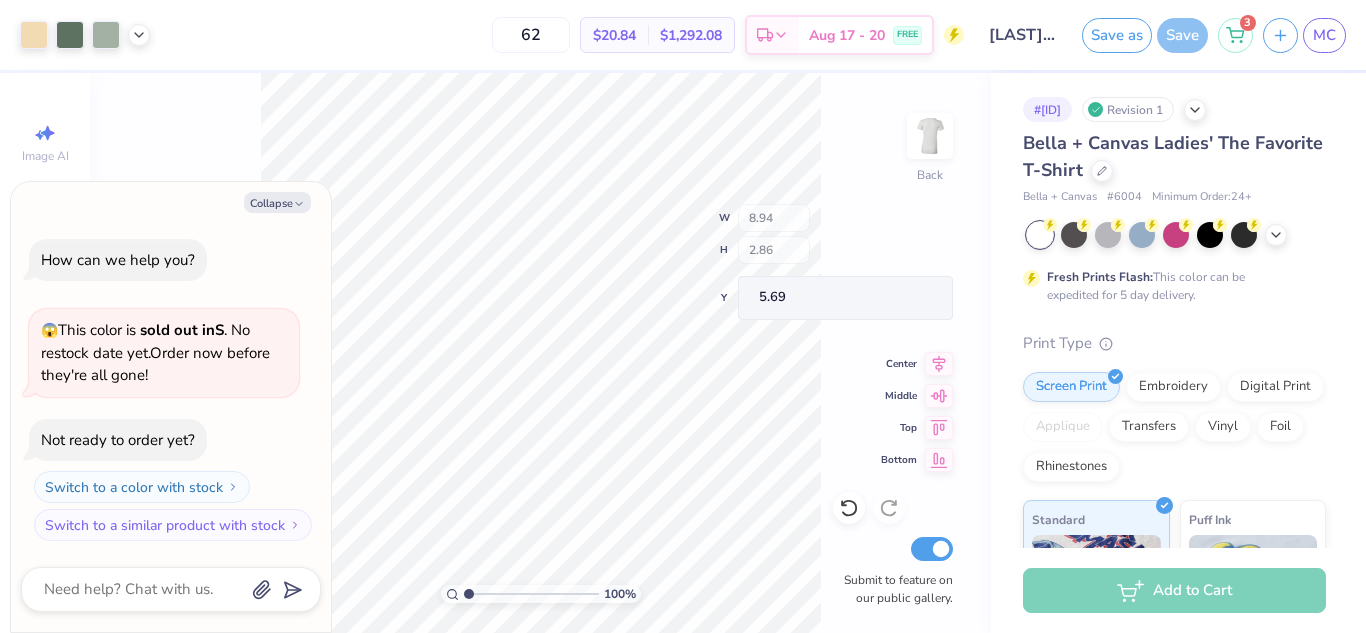 type on "x" 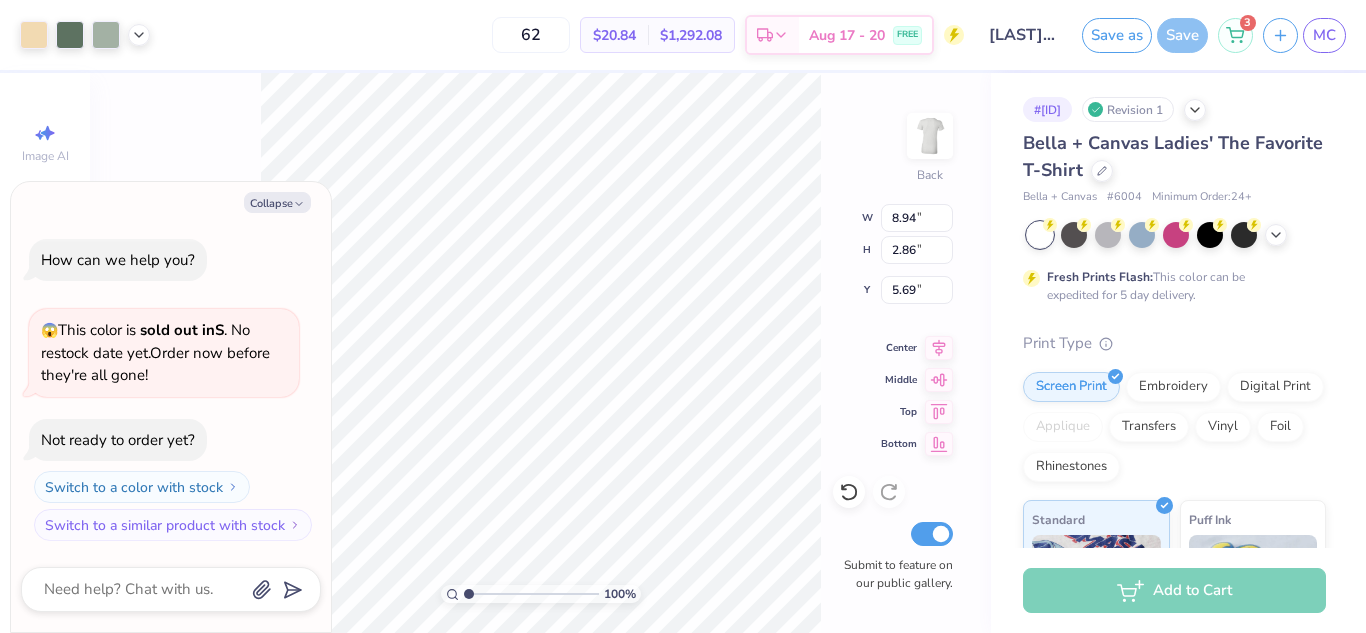 type on "x" 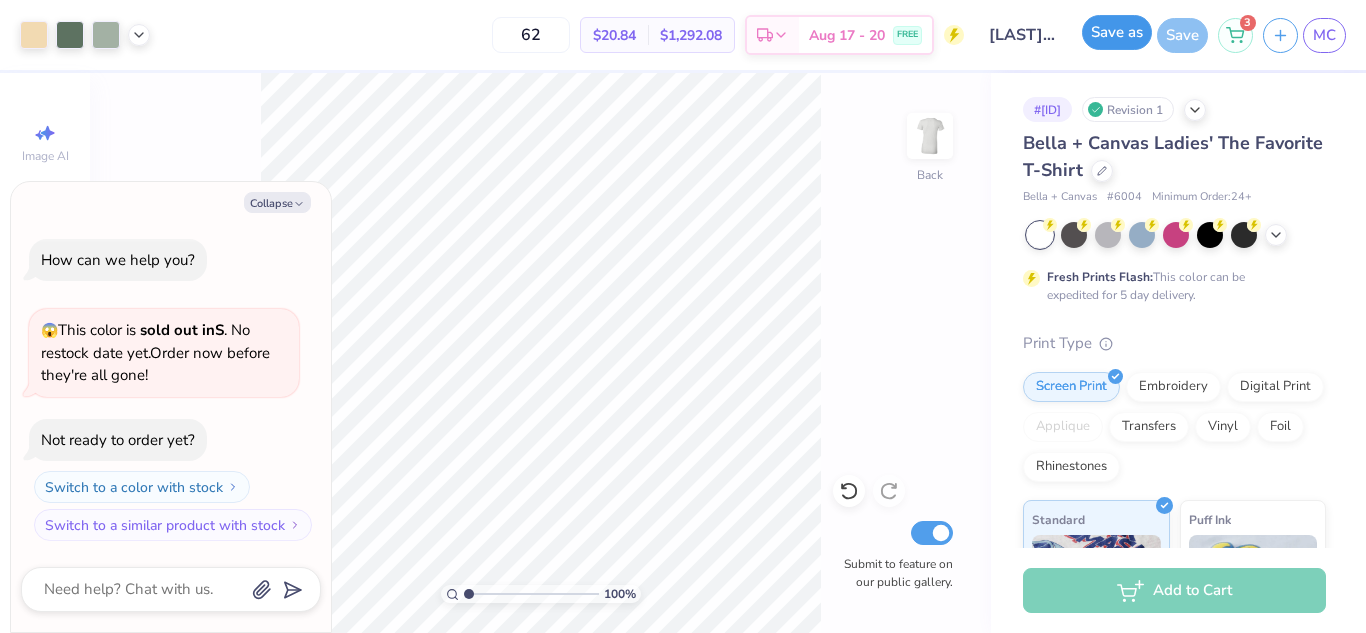 click on "Save as" at bounding box center (1117, 32) 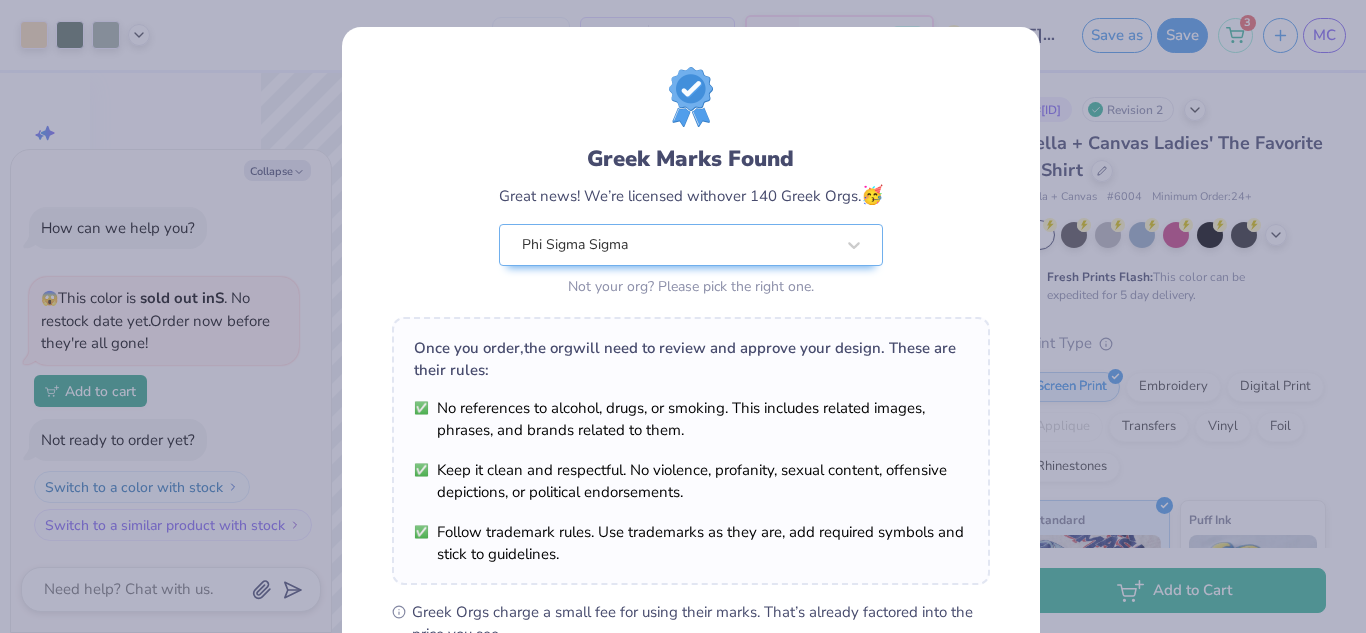 click on "Design Saved" at bounding box center (1172, 61) 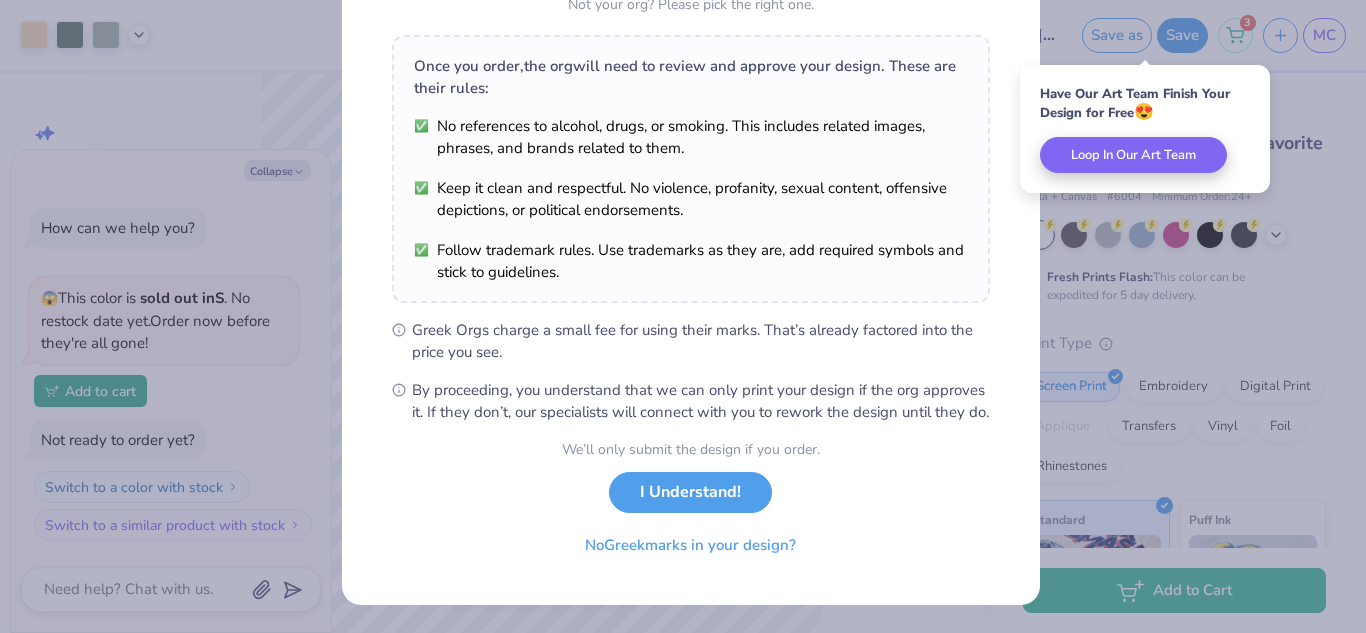 scroll, scrollTop: 304, scrollLeft: 0, axis: vertical 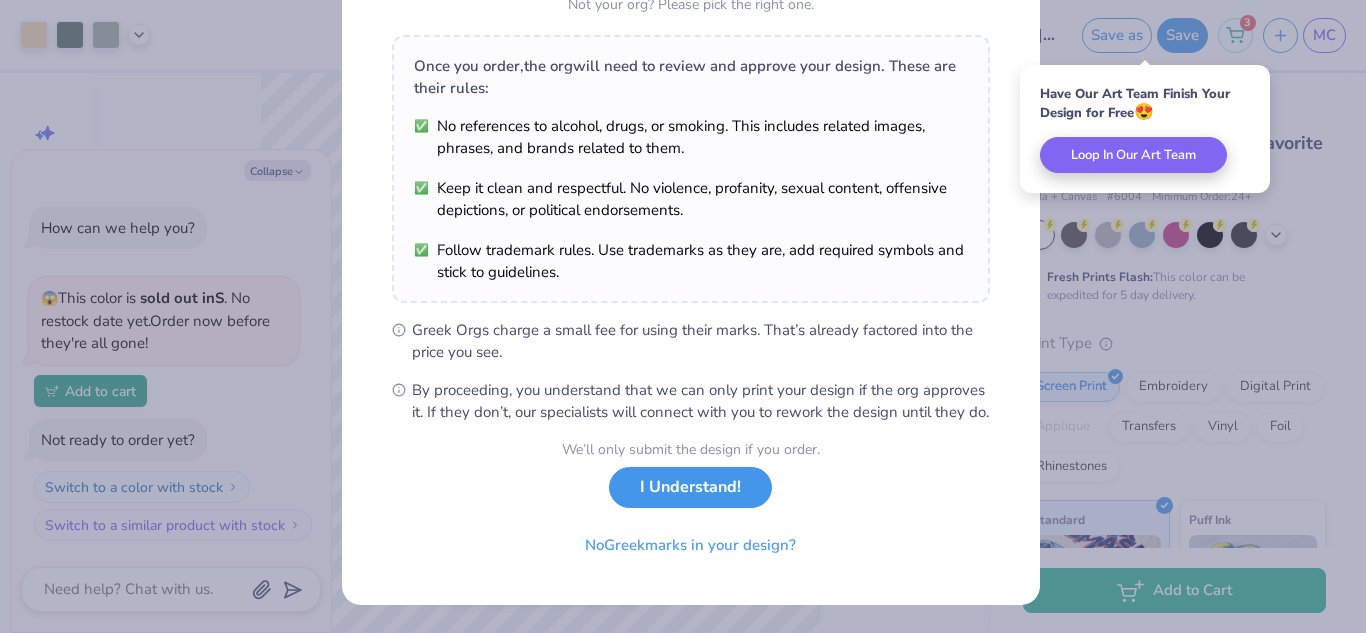 click on "I Understand!" at bounding box center (690, 487) 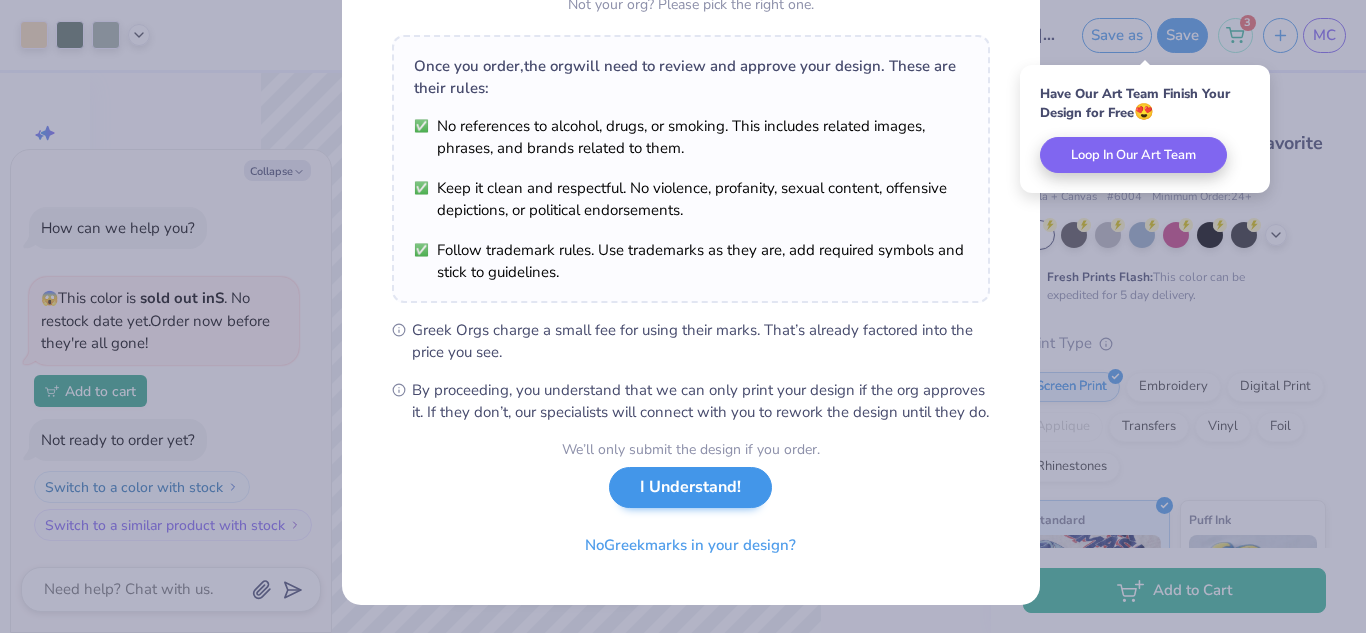 scroll, scrollTop: 10, scrollLeft: 0, axis: vertical 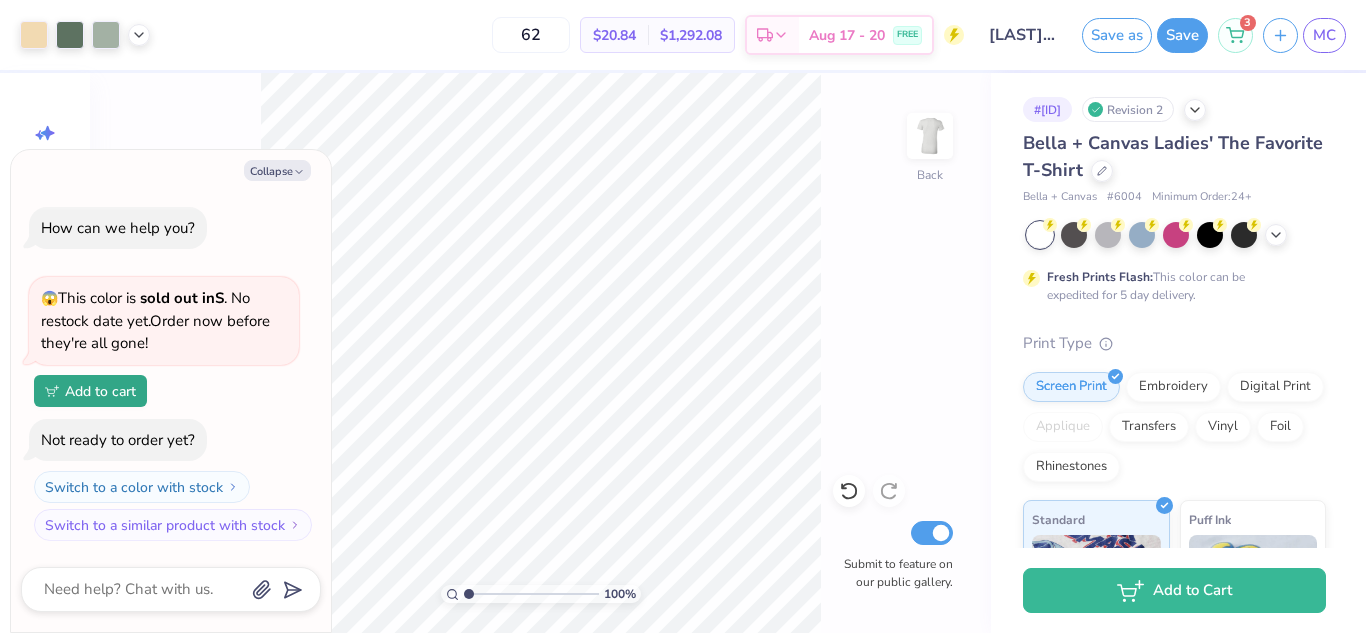 type on "x" 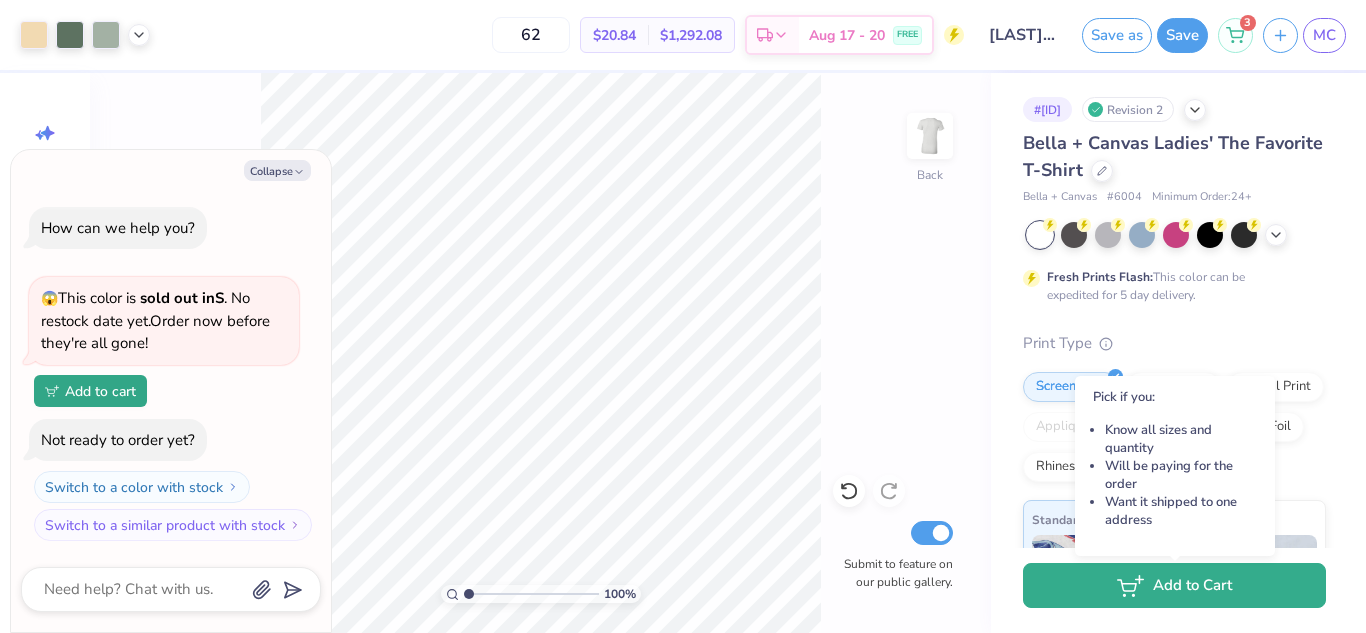 click 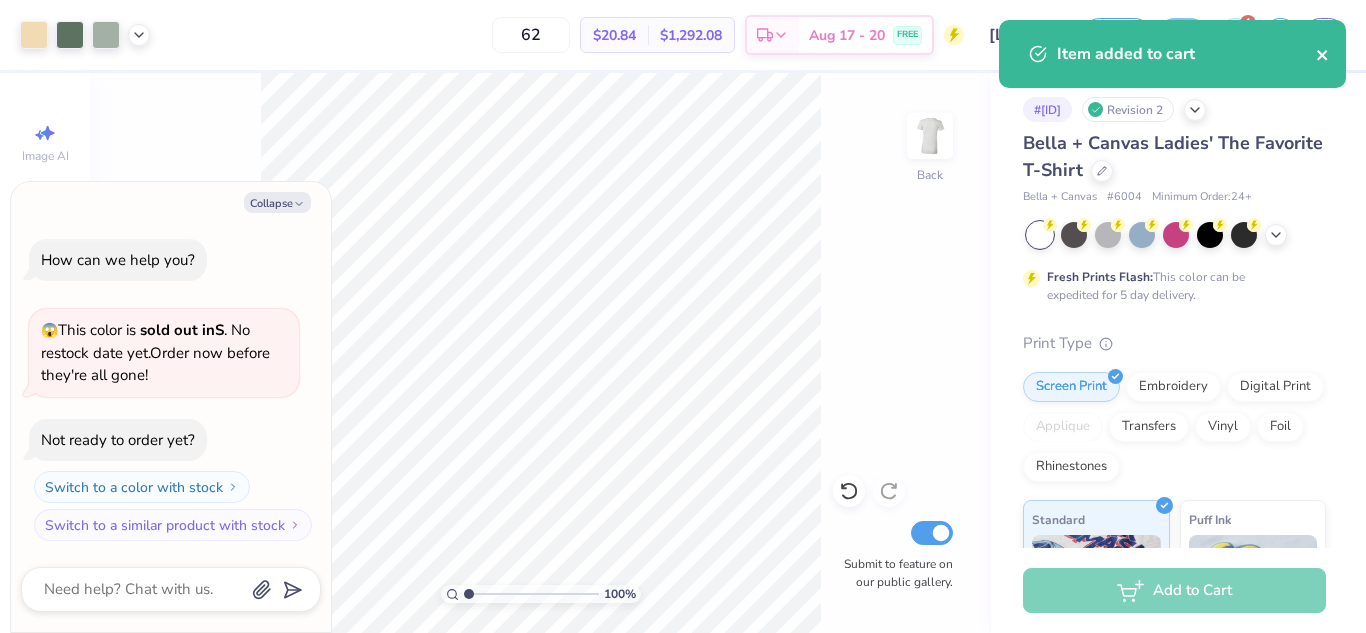 click 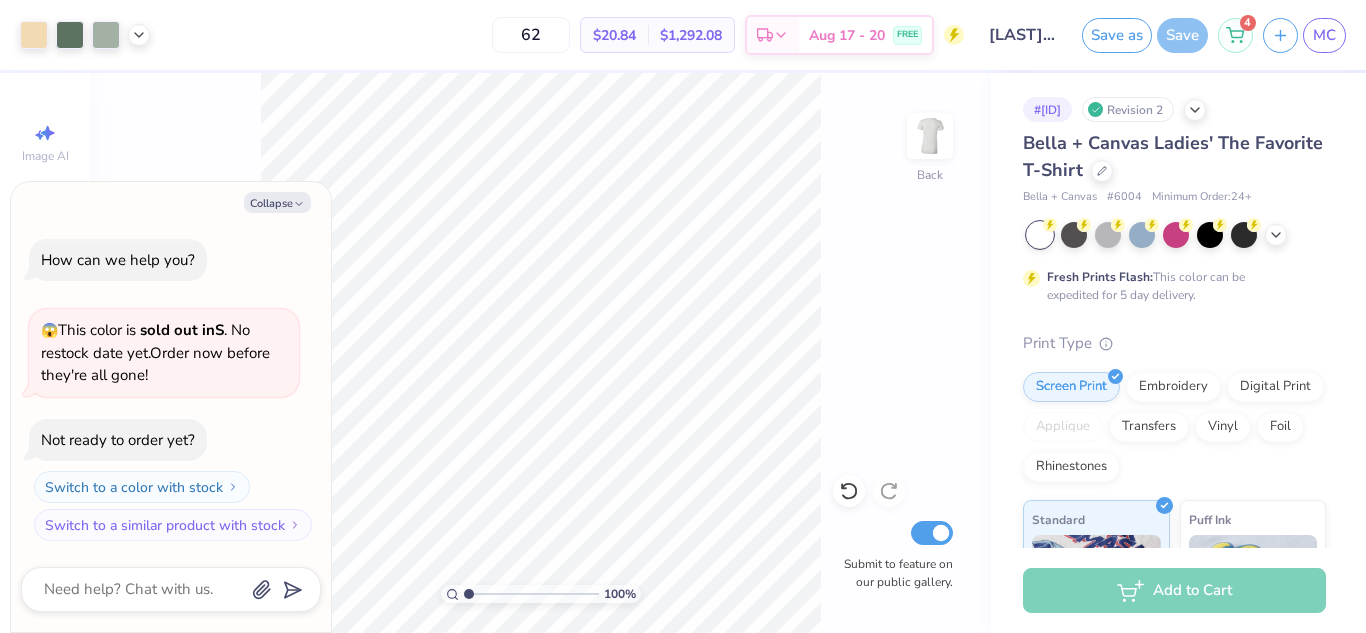 click 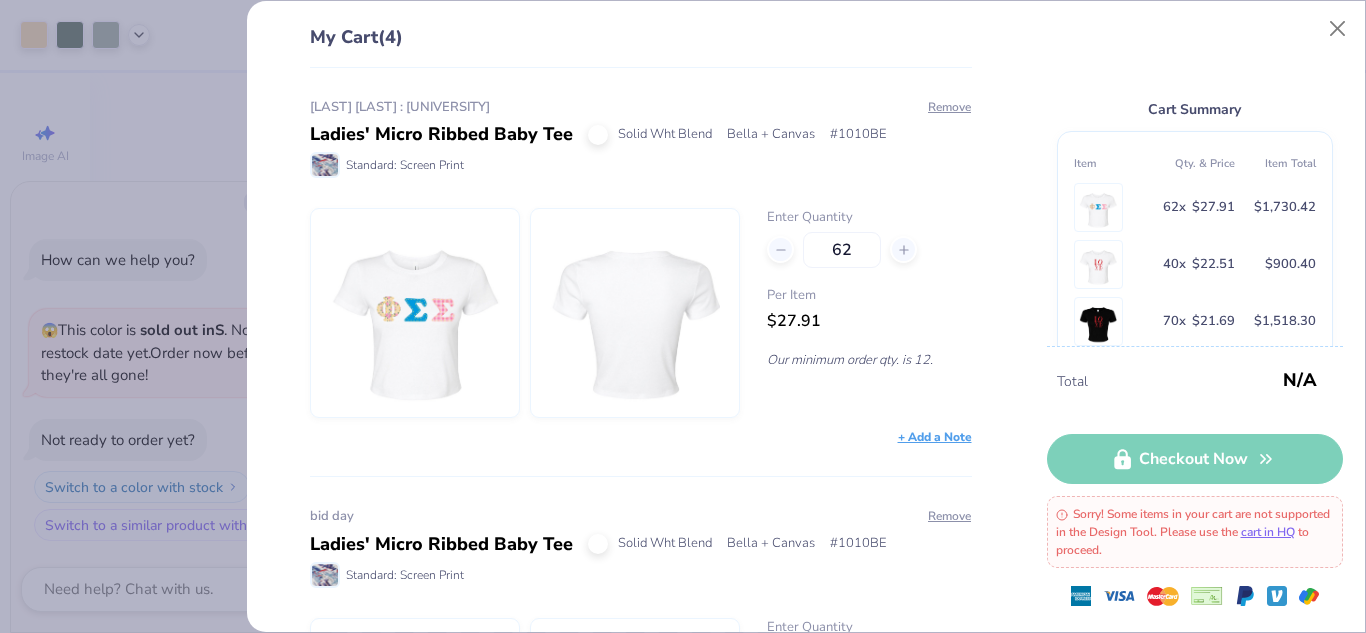 click on "Mckenna Craig : Temple University Ladies' Micro Ribbed Baby Tee Solid Wht Blend Bella + Canvas # 1010BE Standard: Screen Print Remove" at bounding box center [641, 138] 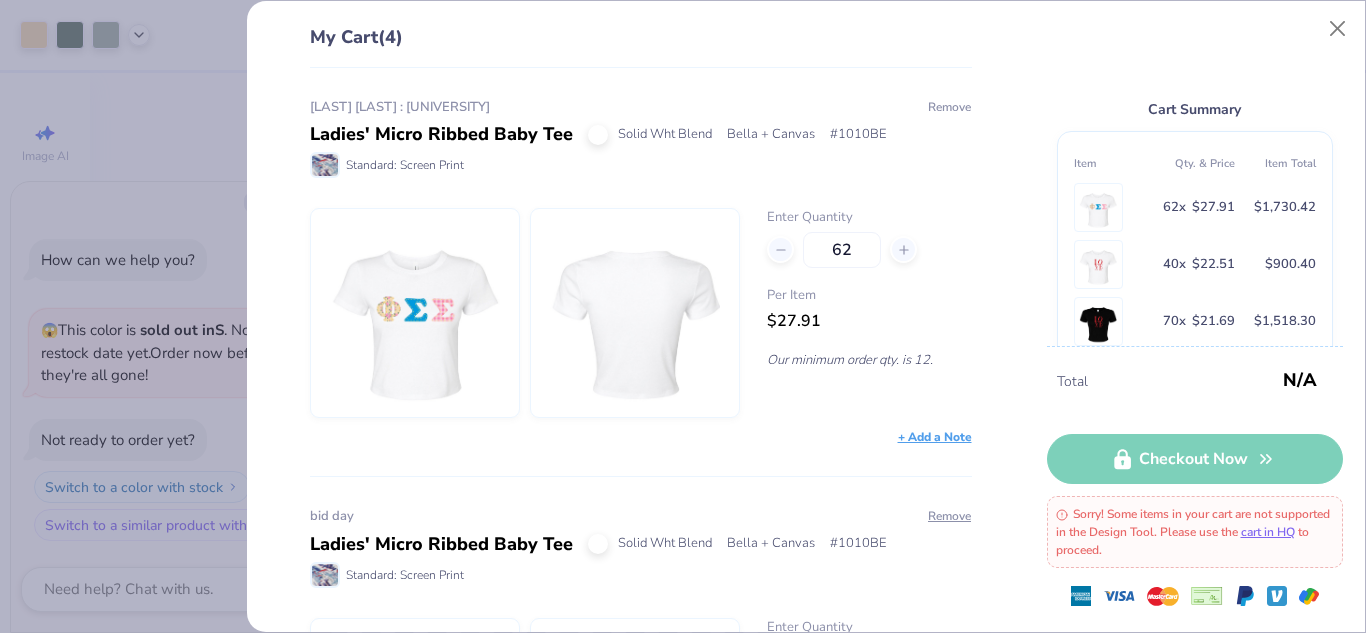 click on "Remove" at bounding box center [949, 107] 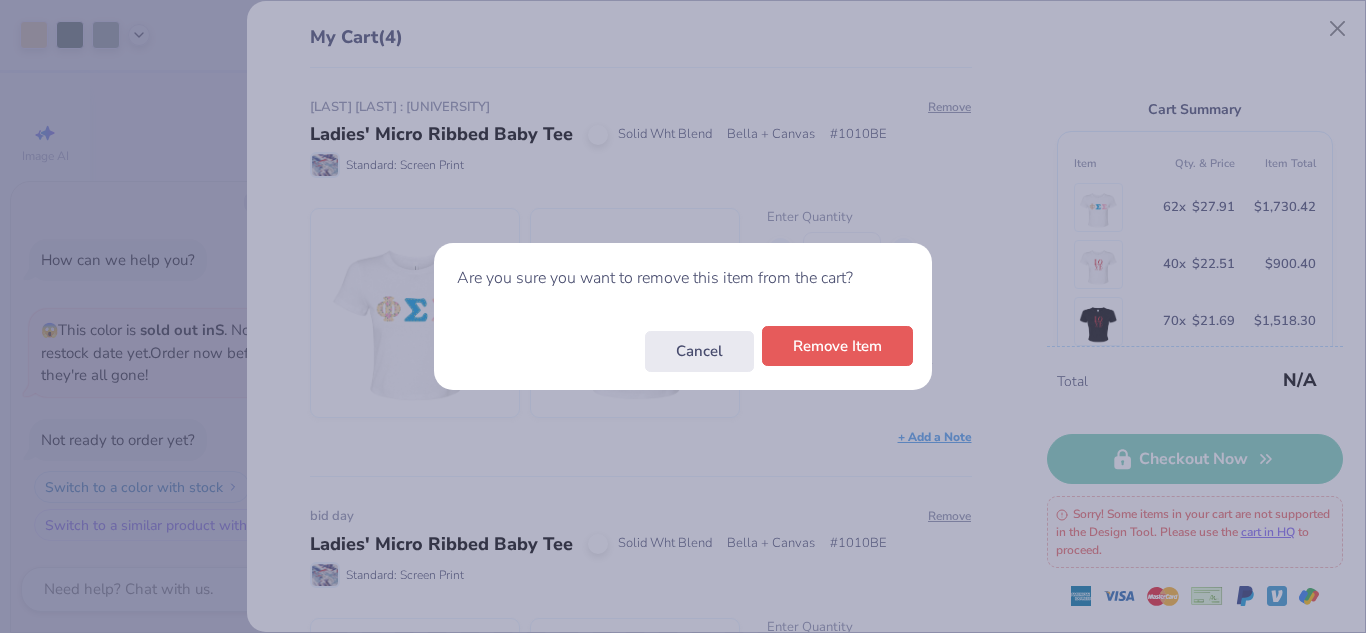 click on "Remove Item" at bounding box center (837, 346) 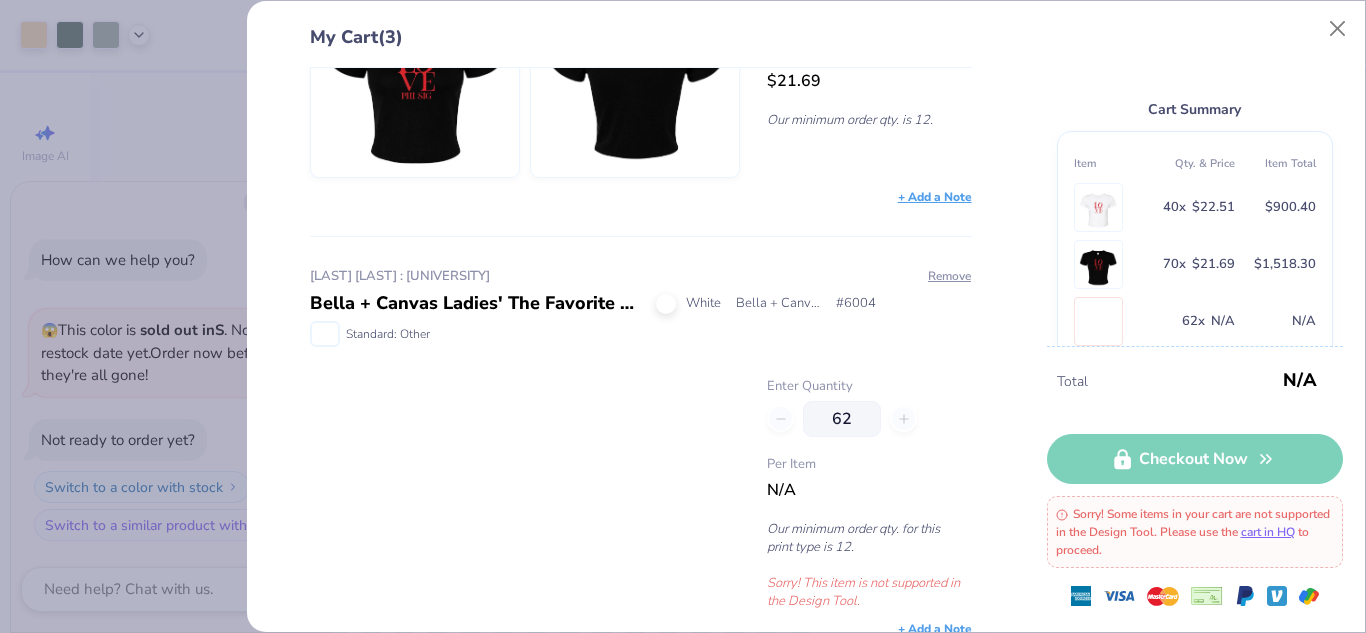 scroll, scrollTop: 667, scrollLeft: 0, axis: vertical 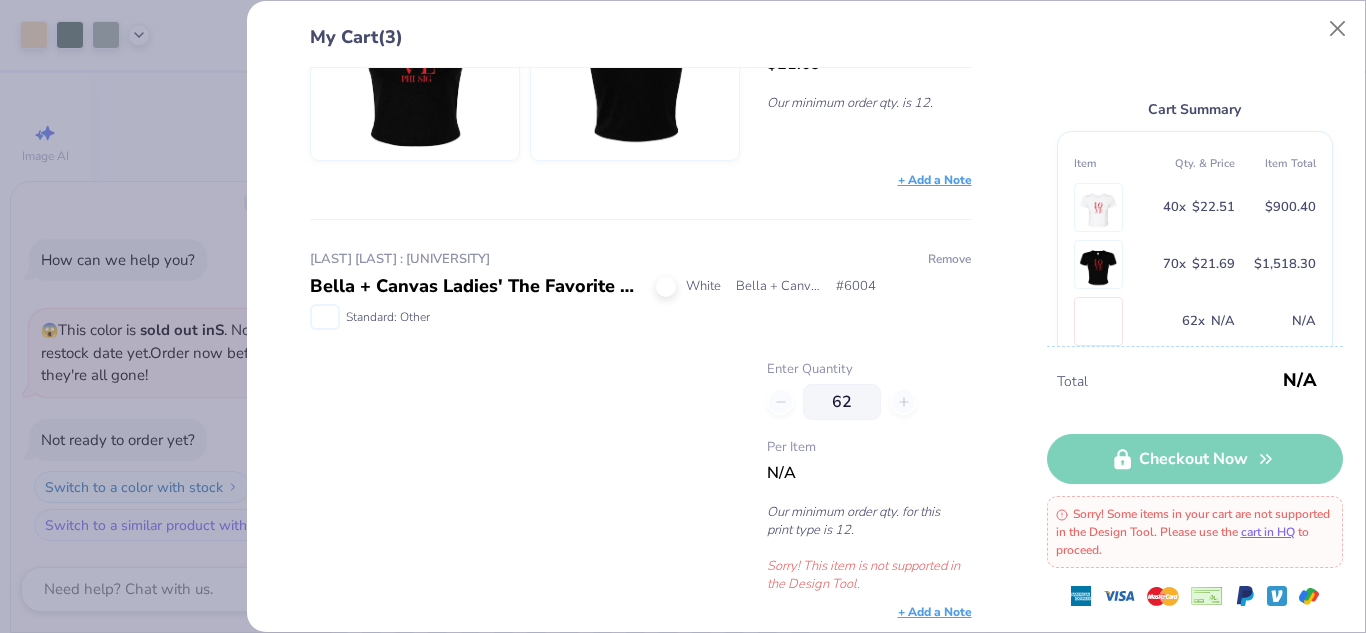 click on "Remove" at bounding box center [949, 259] 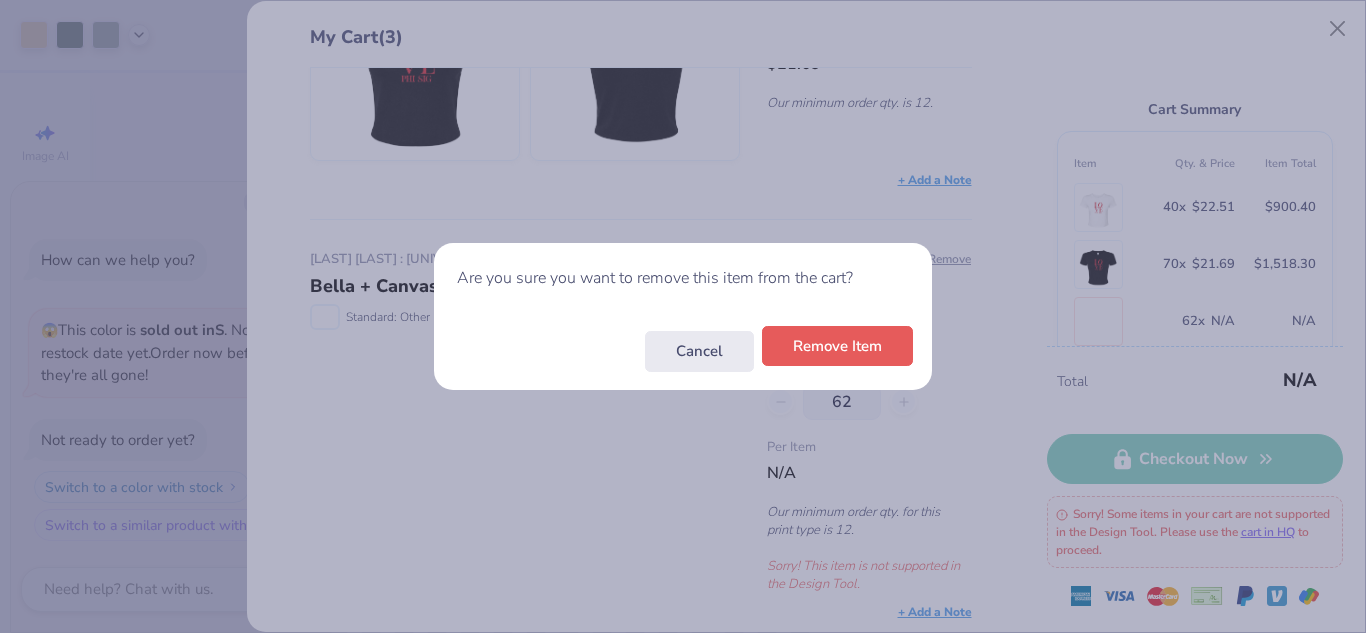 click on "Remove Item" at bounding box center (837, 346) 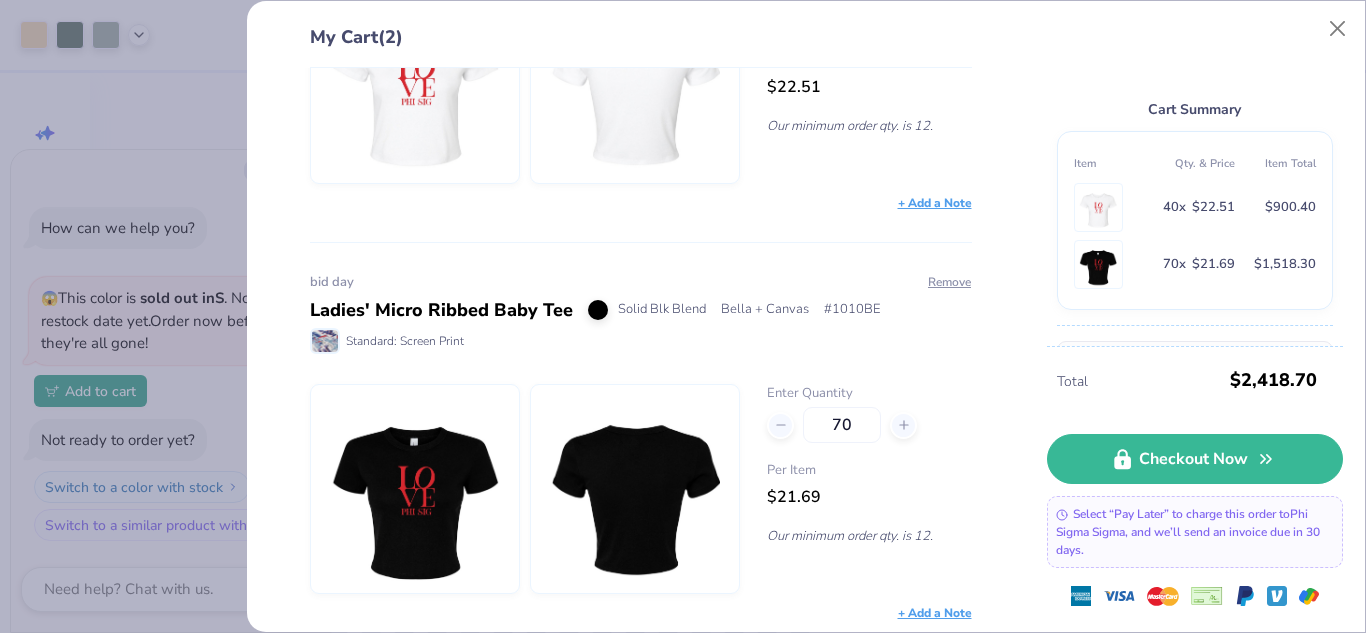 scroll, scrollTop: 0, scrollLeft: 0, axis: both 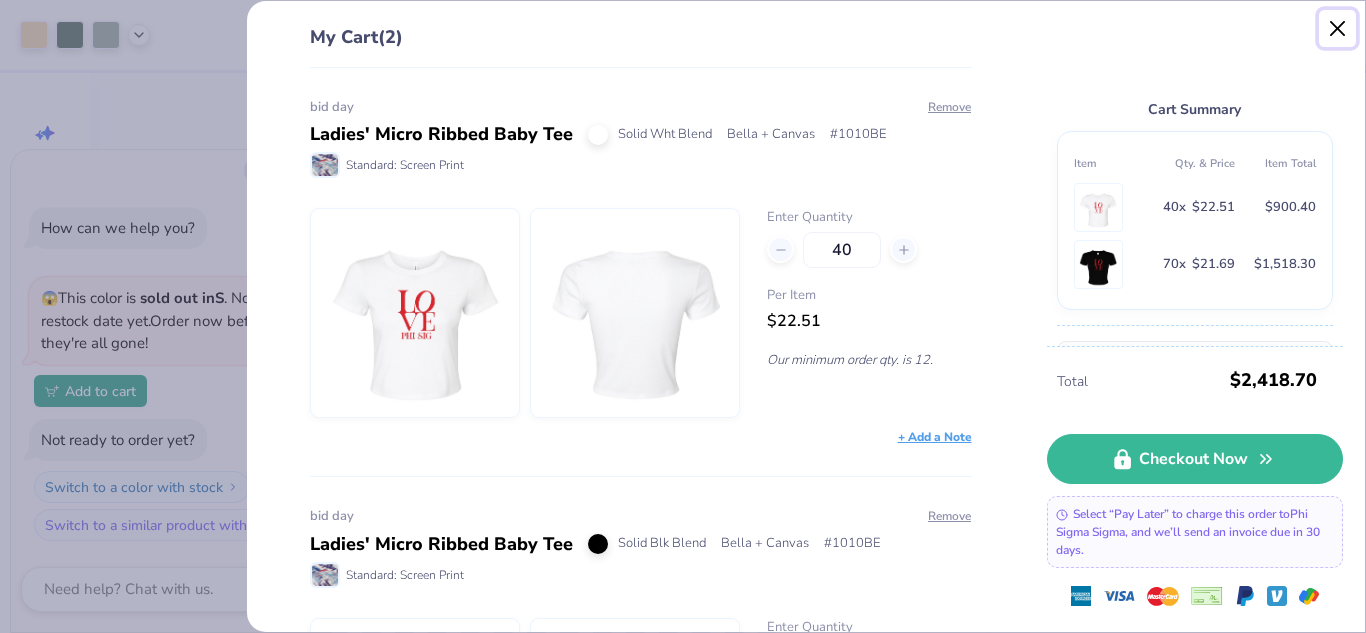 click at bounding box center [1338, 29] 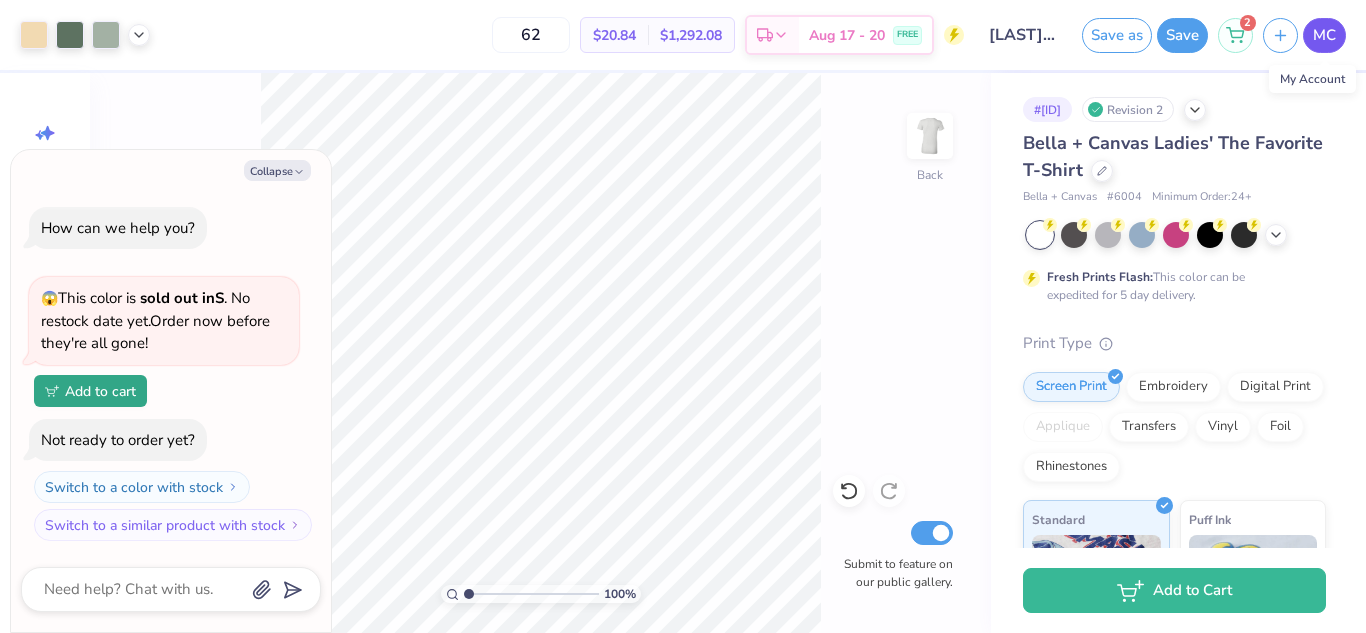 click on "MC" at bounding box center [1324, 35] 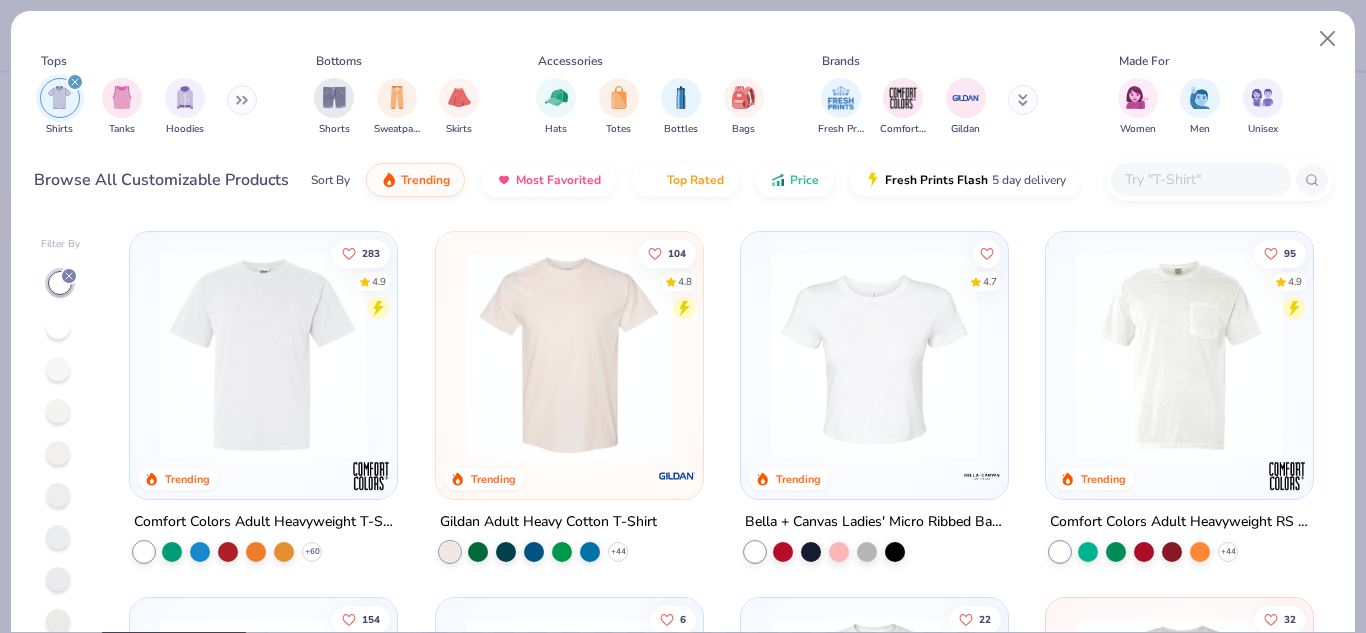 scroll, scrollTop: 0, scrollLeft: 0, axis: both 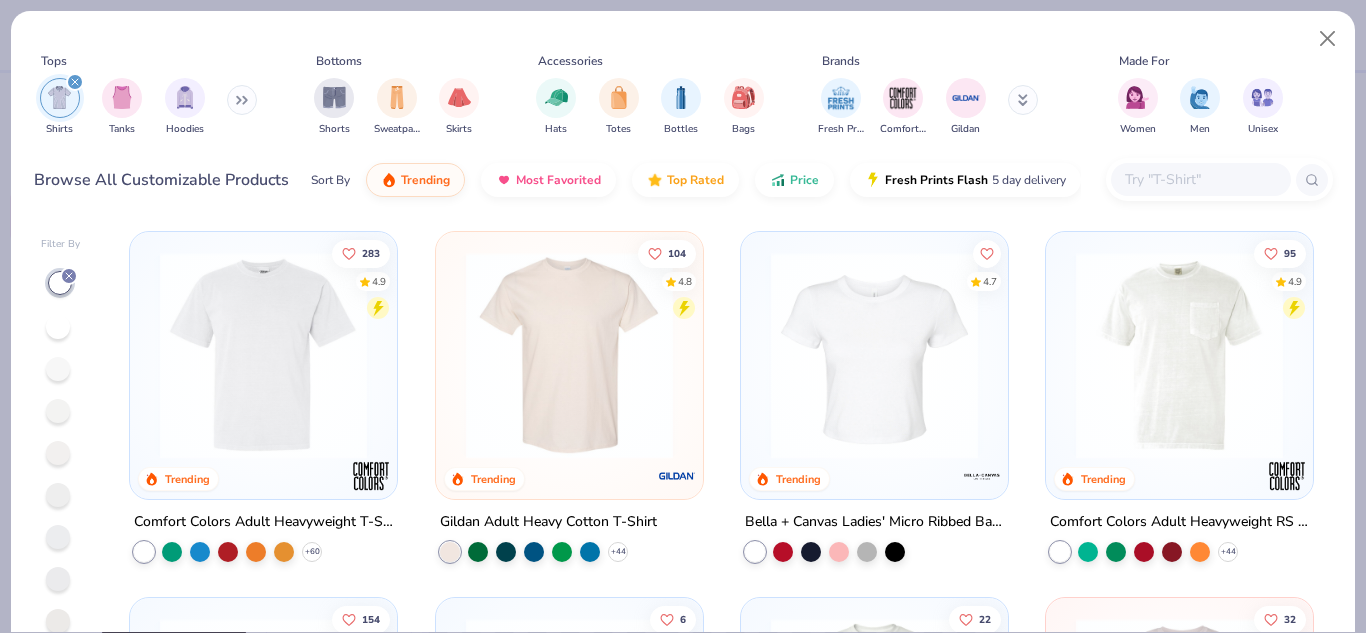click on "Fresh Prints Comfort Colors Gildan" at bounding box center [941, 107] 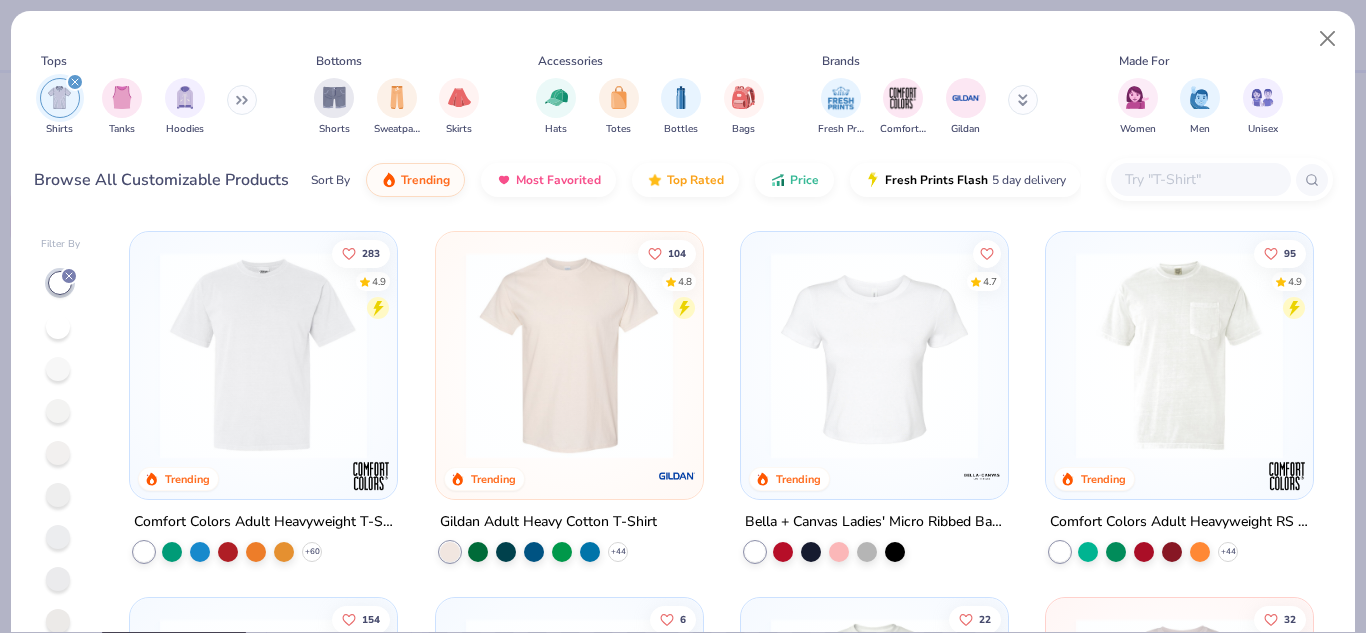 click at bounding box center (1023, 100) 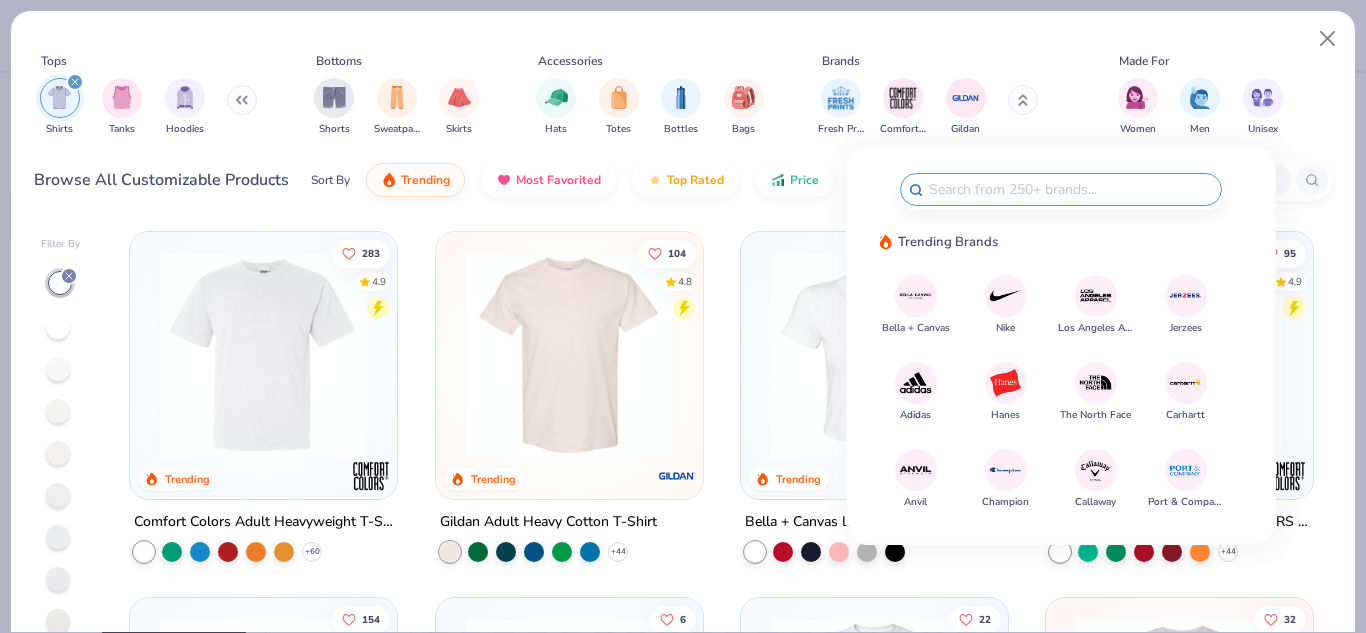 click at bounding box center [915, 295] 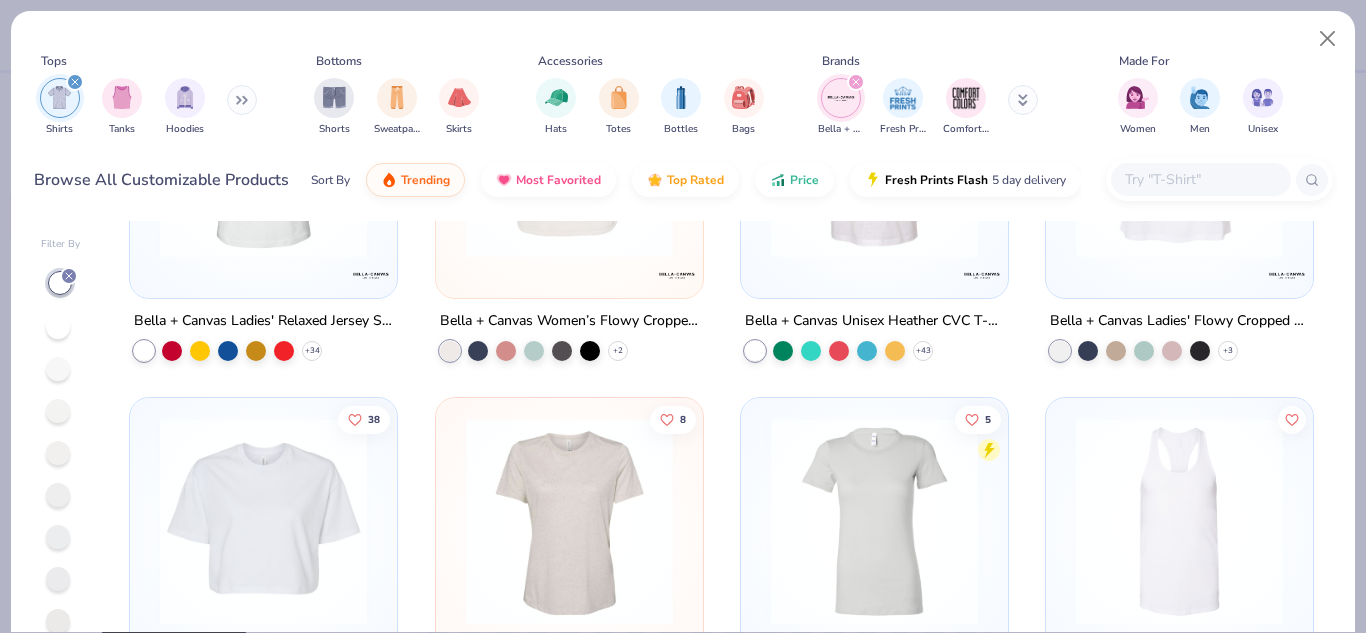 scroll, scrollTop: 619, scrollLeft: 0, axis: vertical 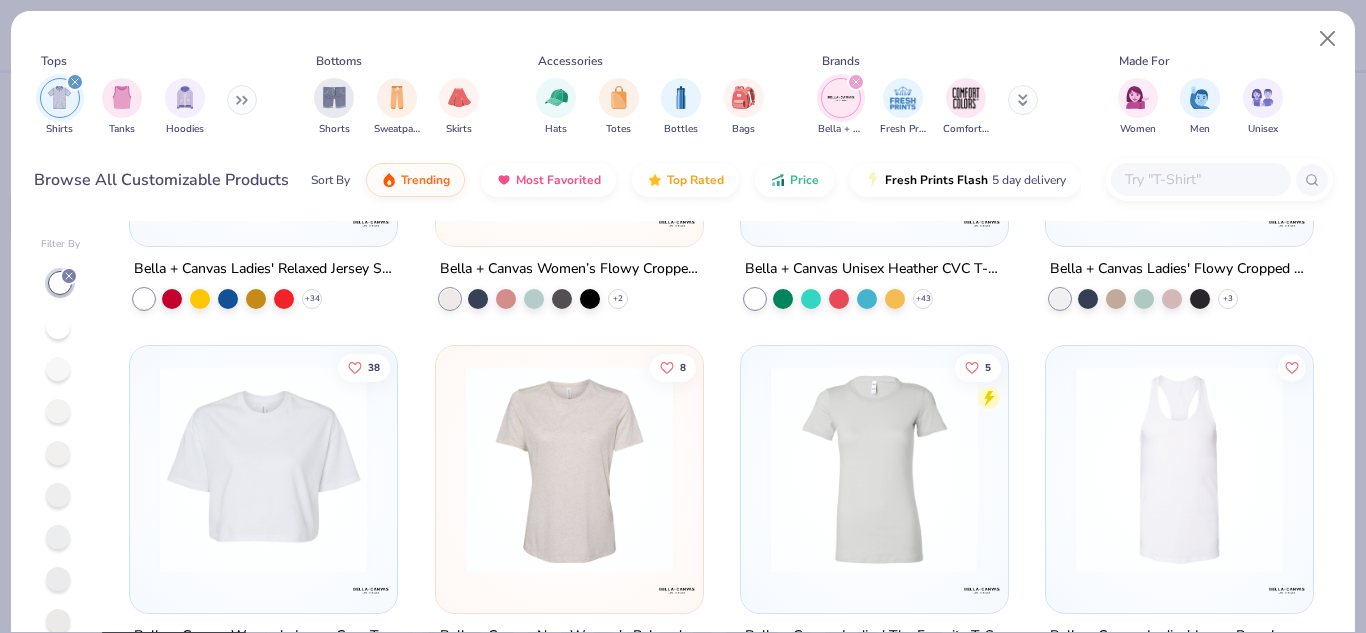 click at bounding box center [874, 468] 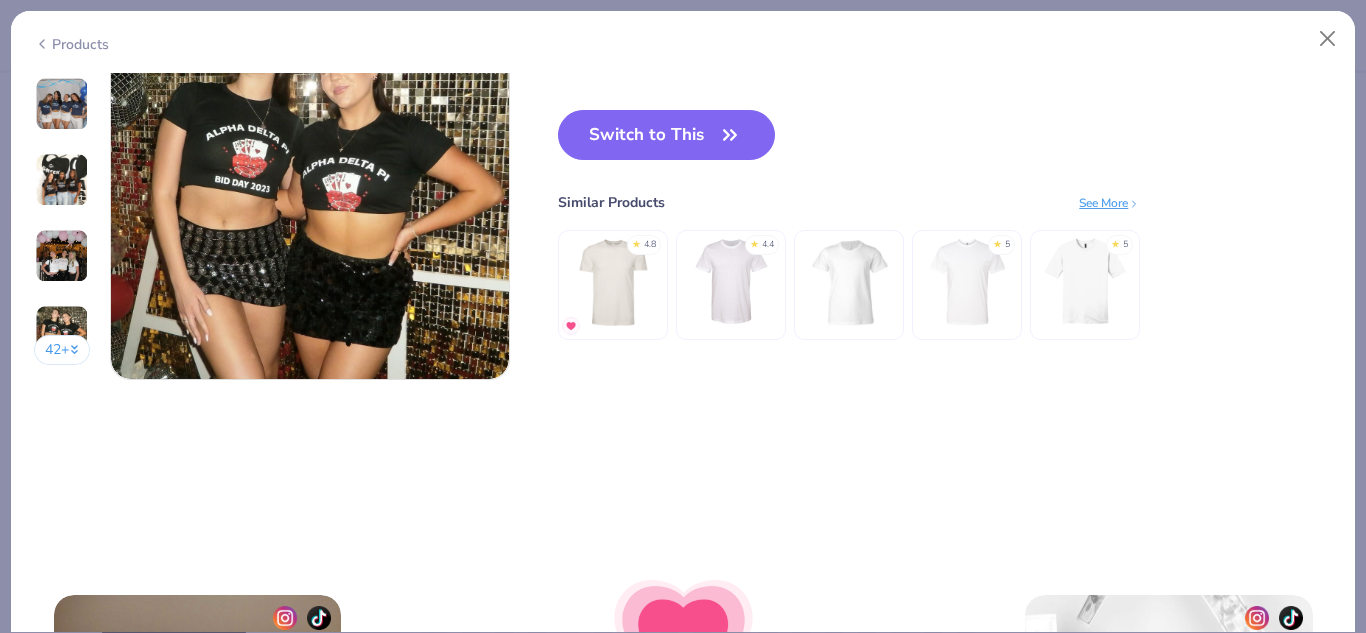 scroll, scrollTop: 2779, scrollLeft: 0, axis: vertical 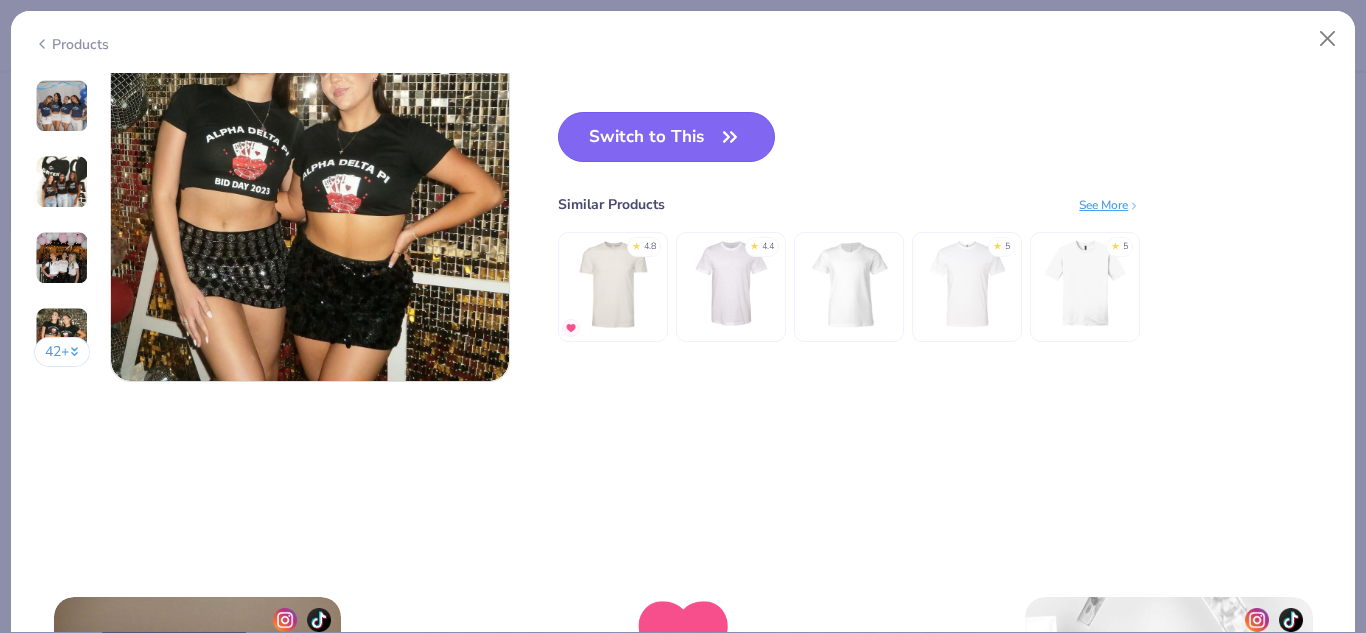 click 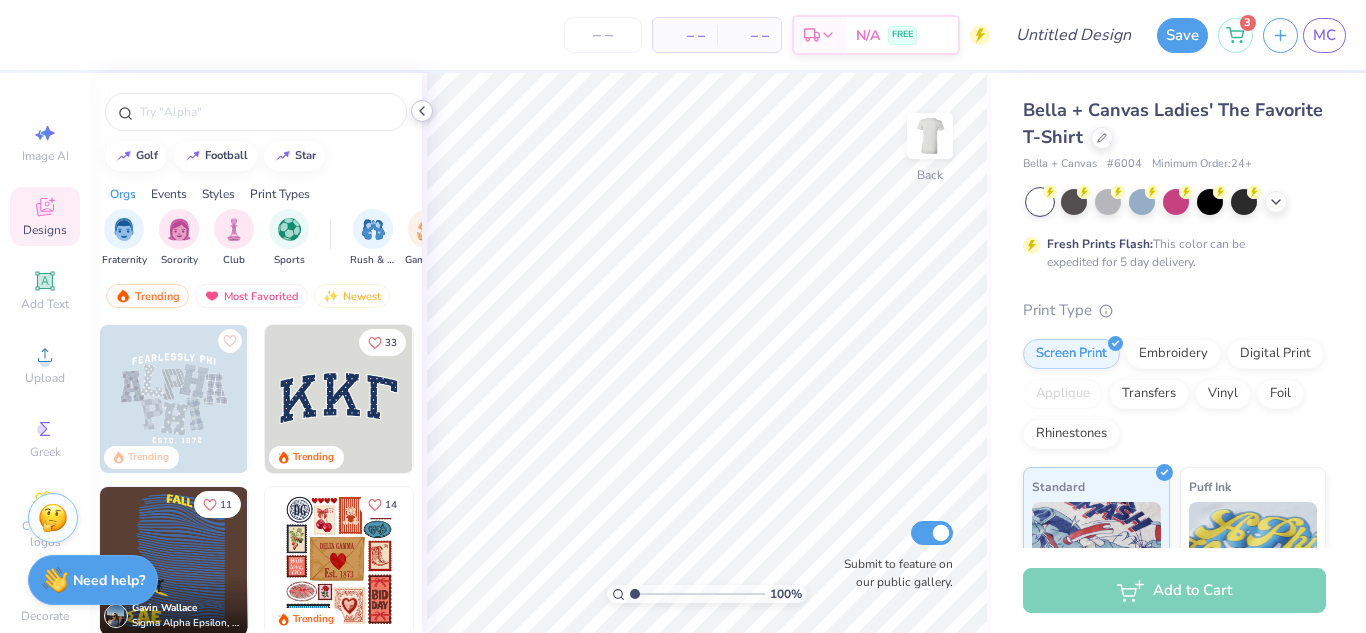 click 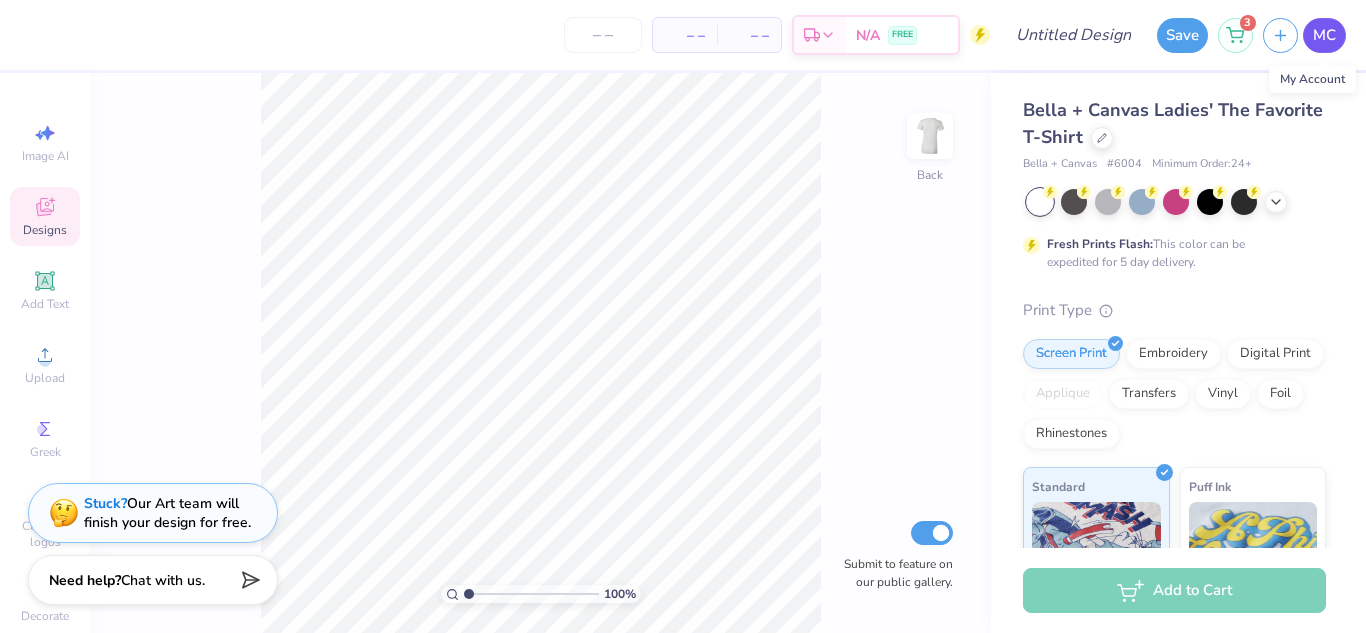 click on "MC" at bounding box center (1324, 35) 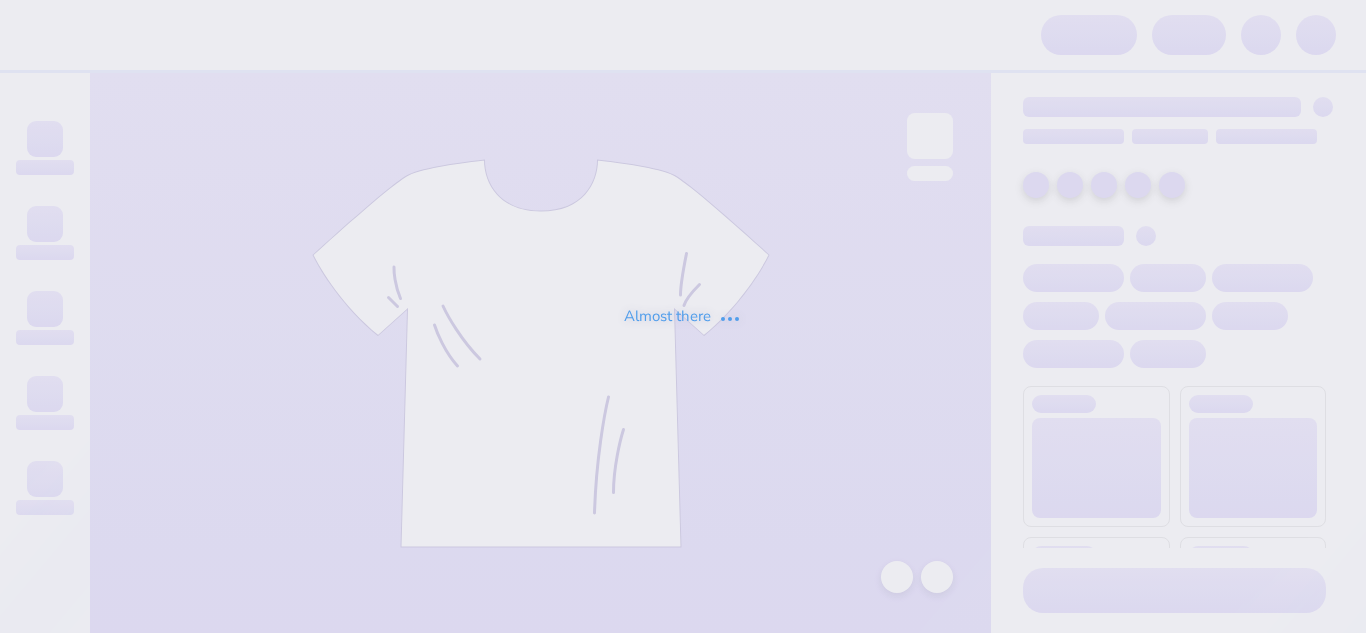 scroll, scrollTop: 0, scrollLeft: 0, axis: both 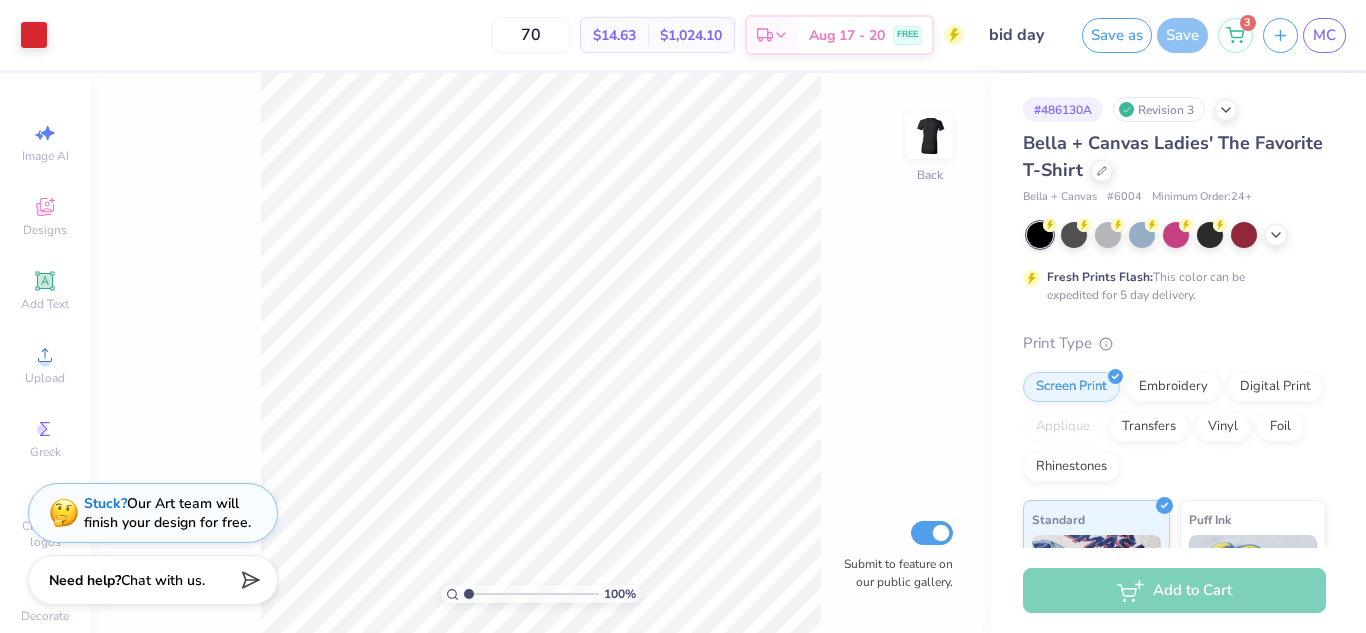 click at bounding box center (1176, 235) 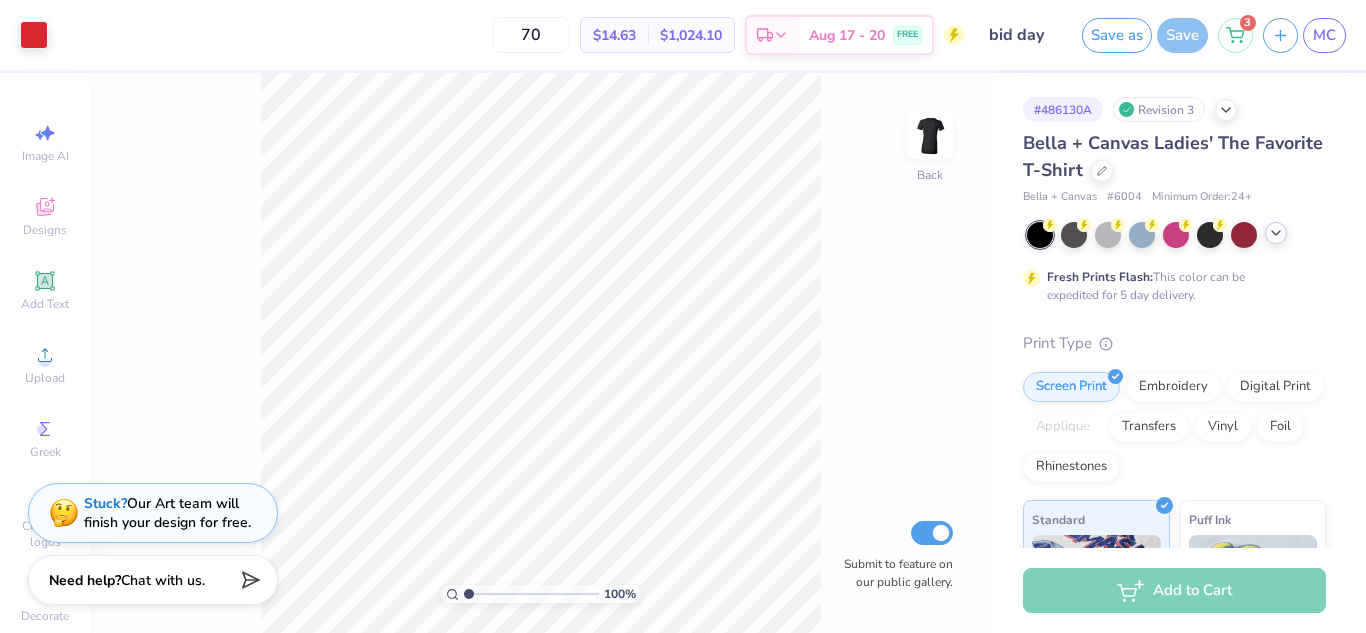 click 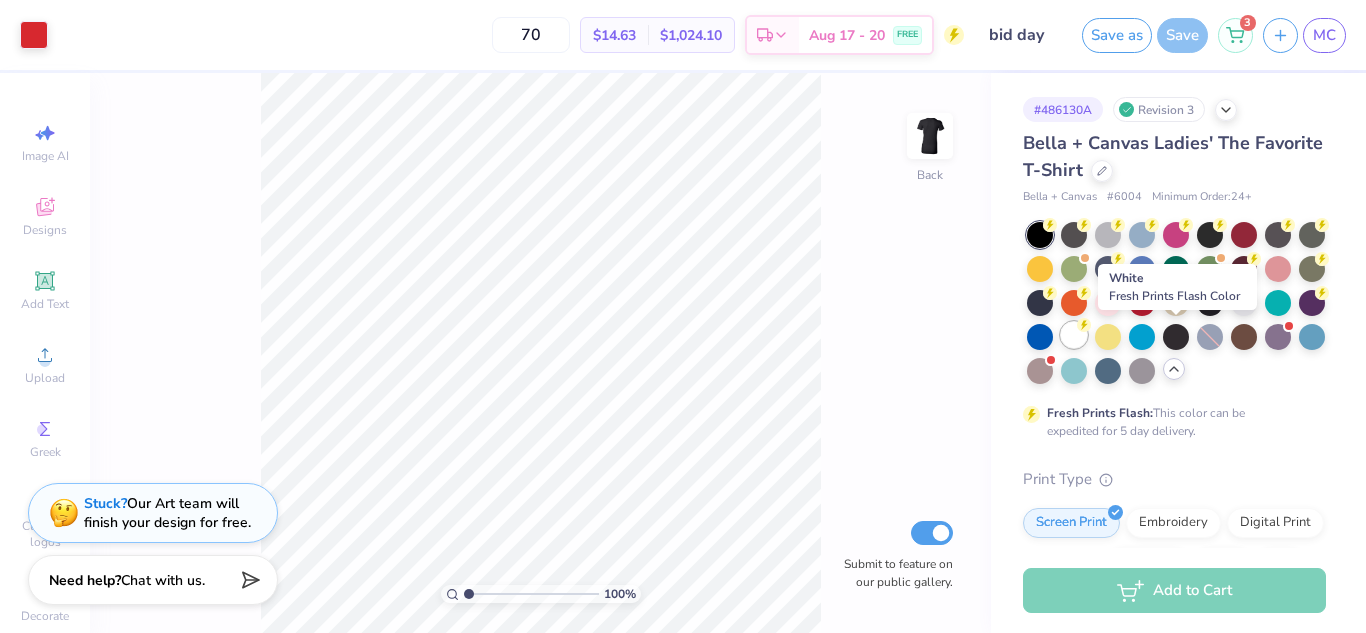 click at bounding box center (1074, 335) 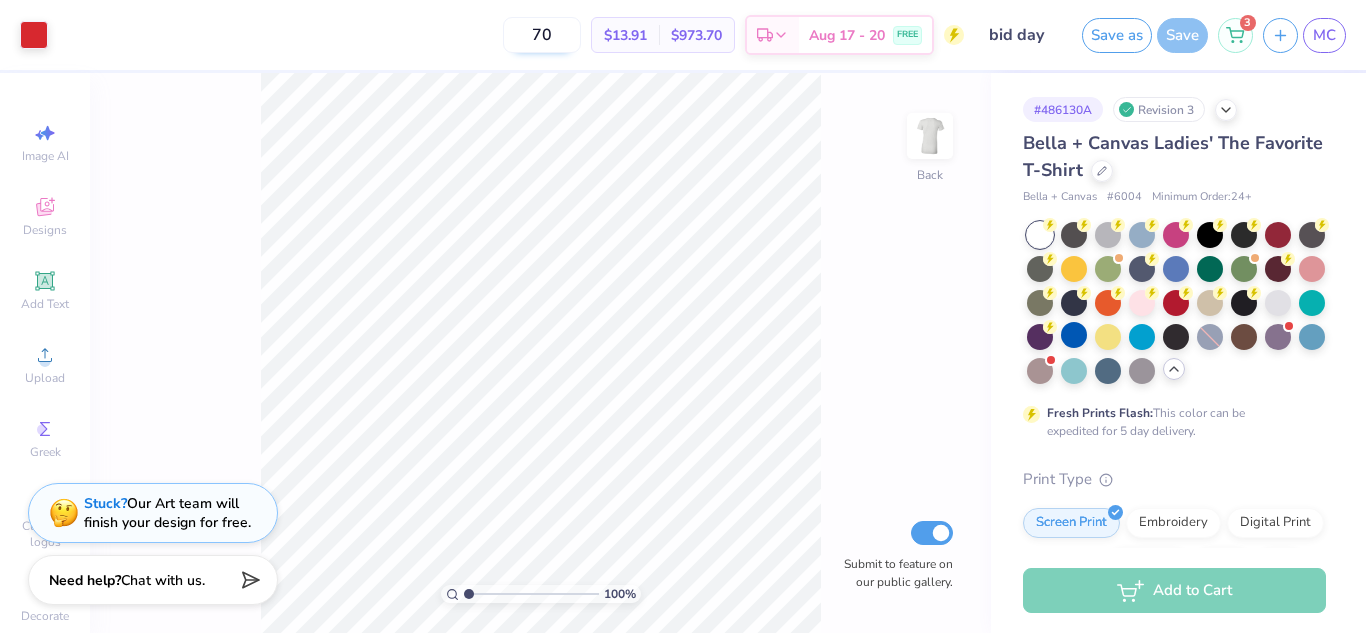 click on "70" at bounding box center [542, 35] 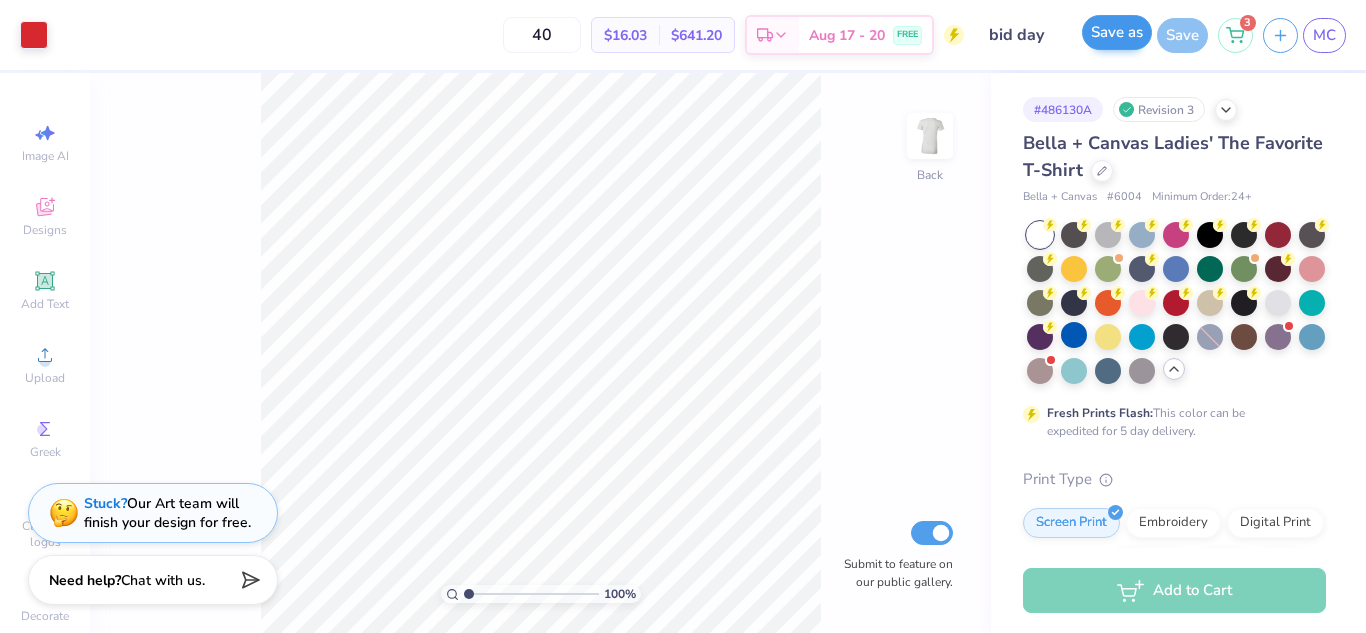 type on "40" 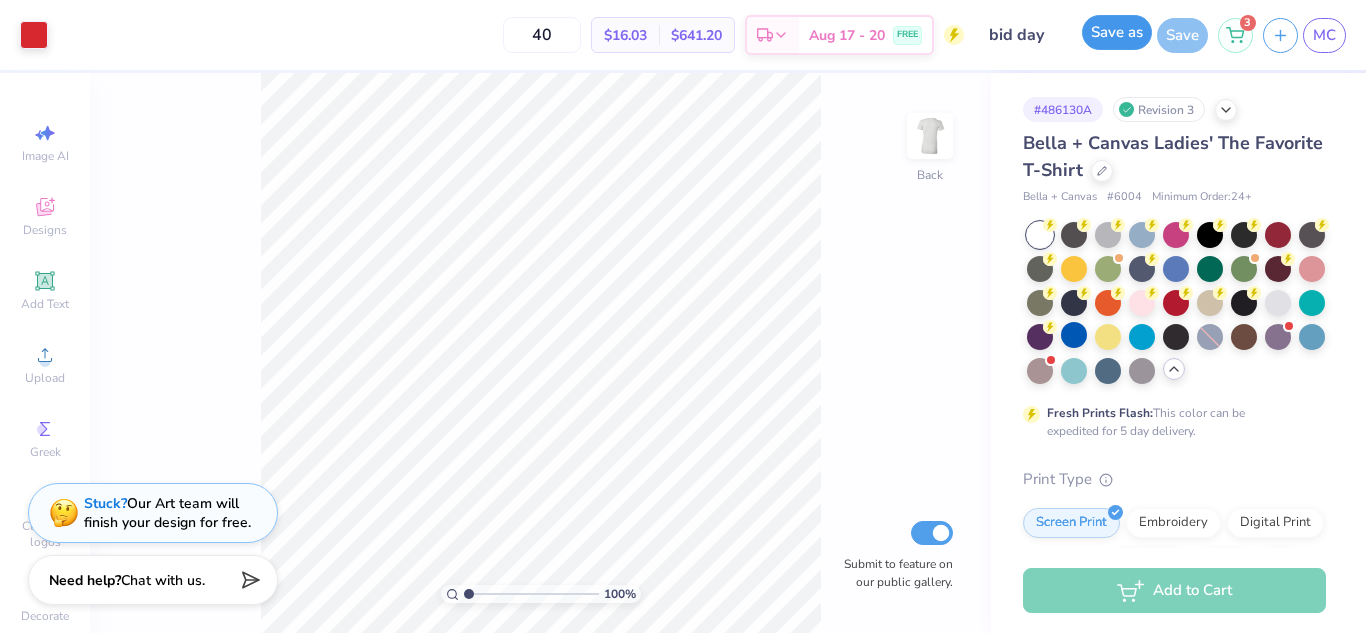 click on "Save as" at bounding box center [1117, 32] 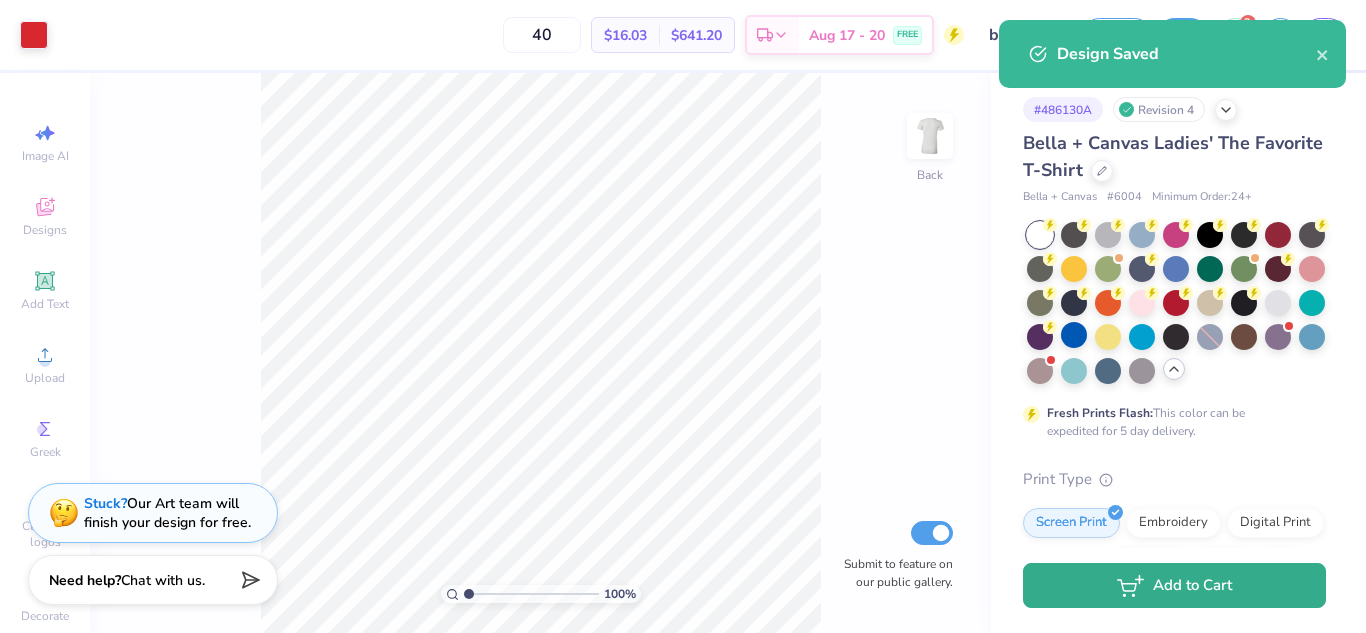click on "Add to Cart" at bounding box center [1174, 585] 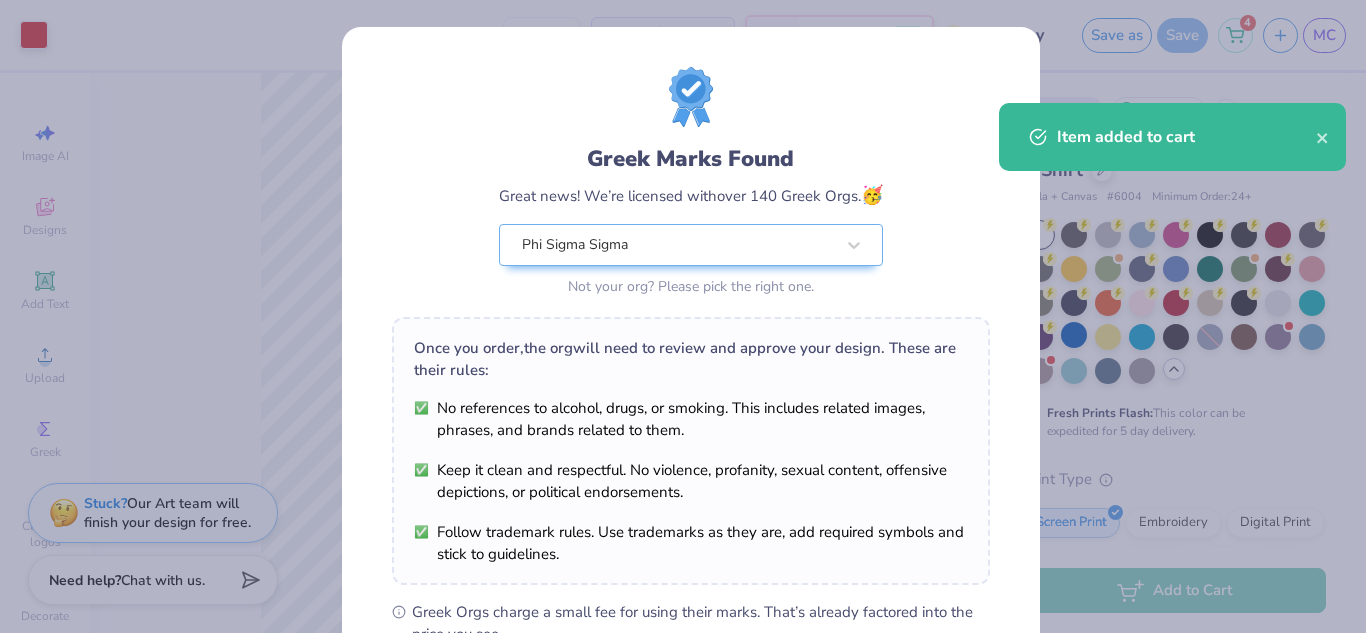 scroll, scrollTop: 304, scrollLeft: 0, axis: vertical 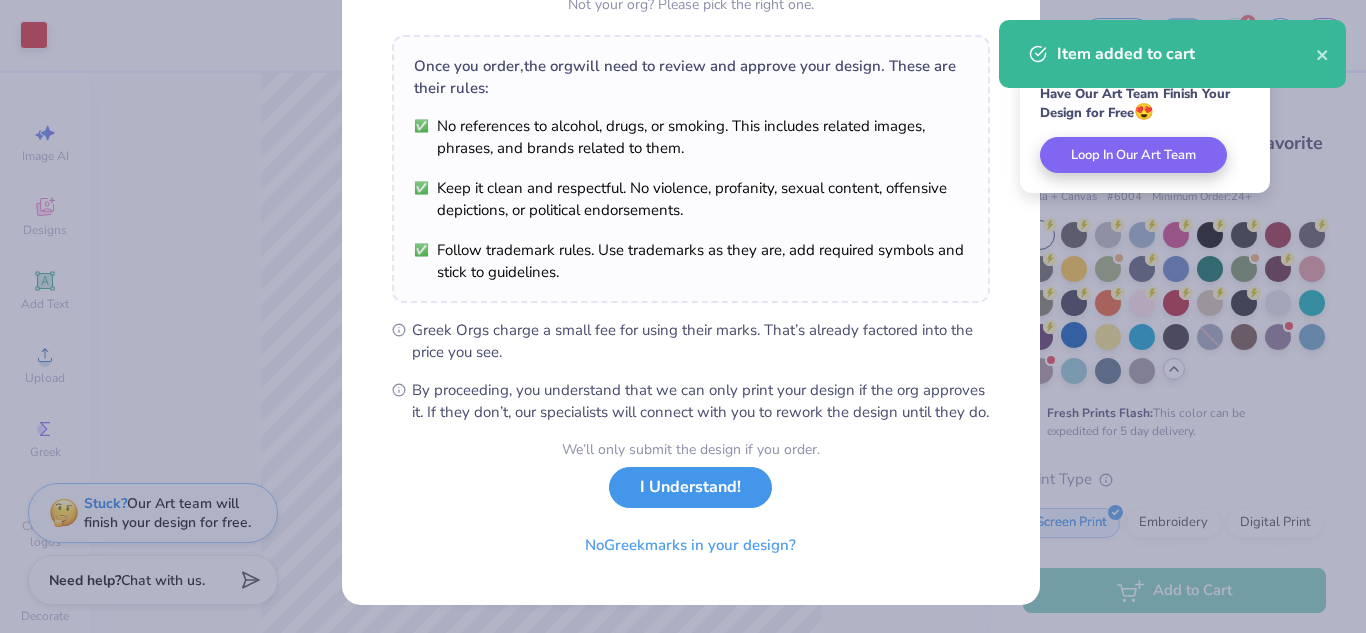 click on "I Understand!" at bounding box center [690, 487] 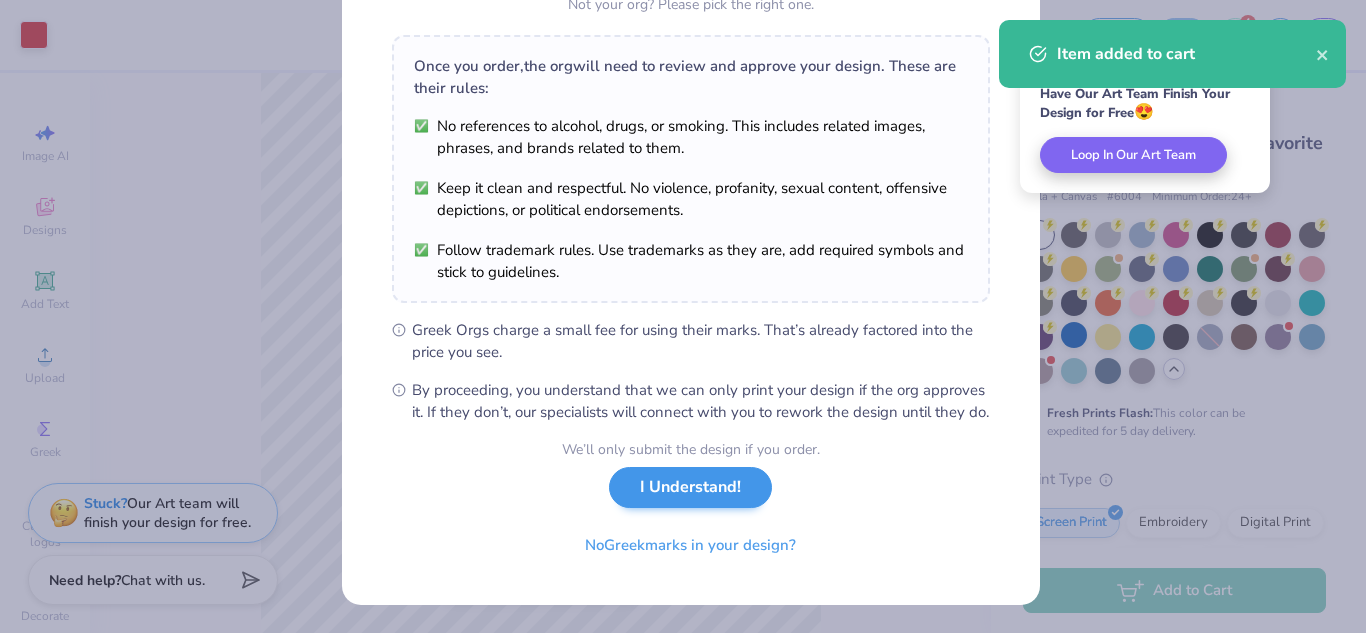 scroll, scrollTop: 10, scrollLeft: 0, axis: vertical 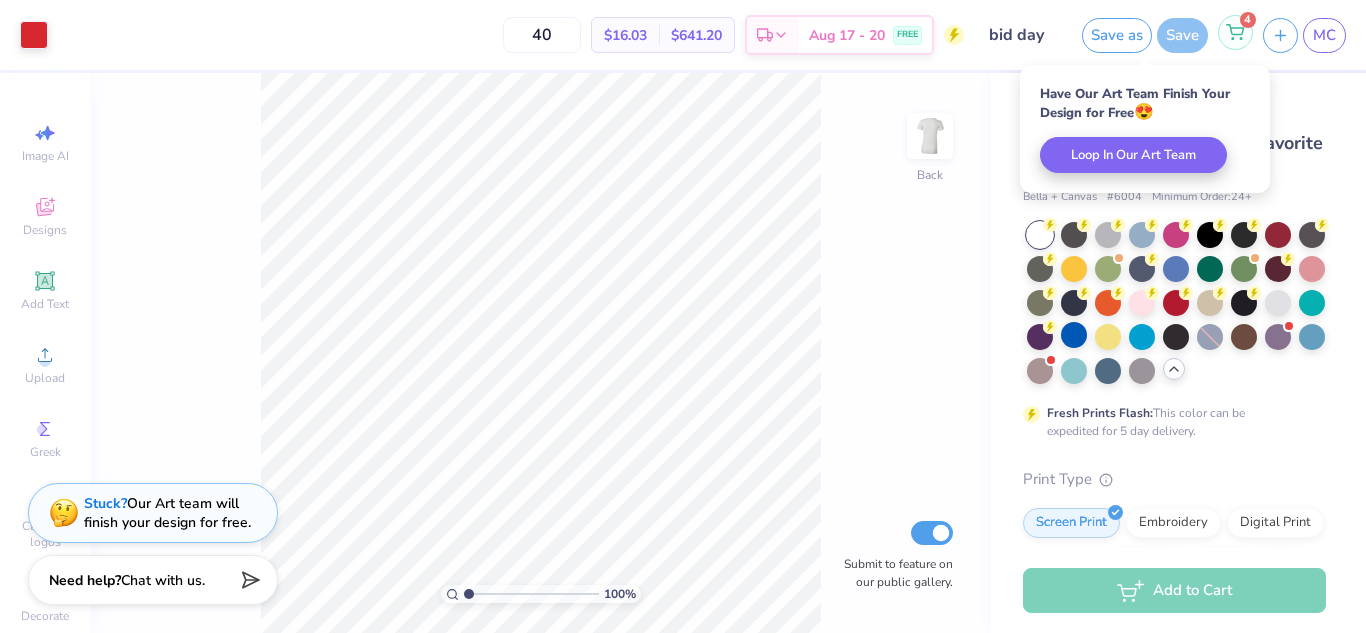 click on "4" at bounding box center [1235, 32] 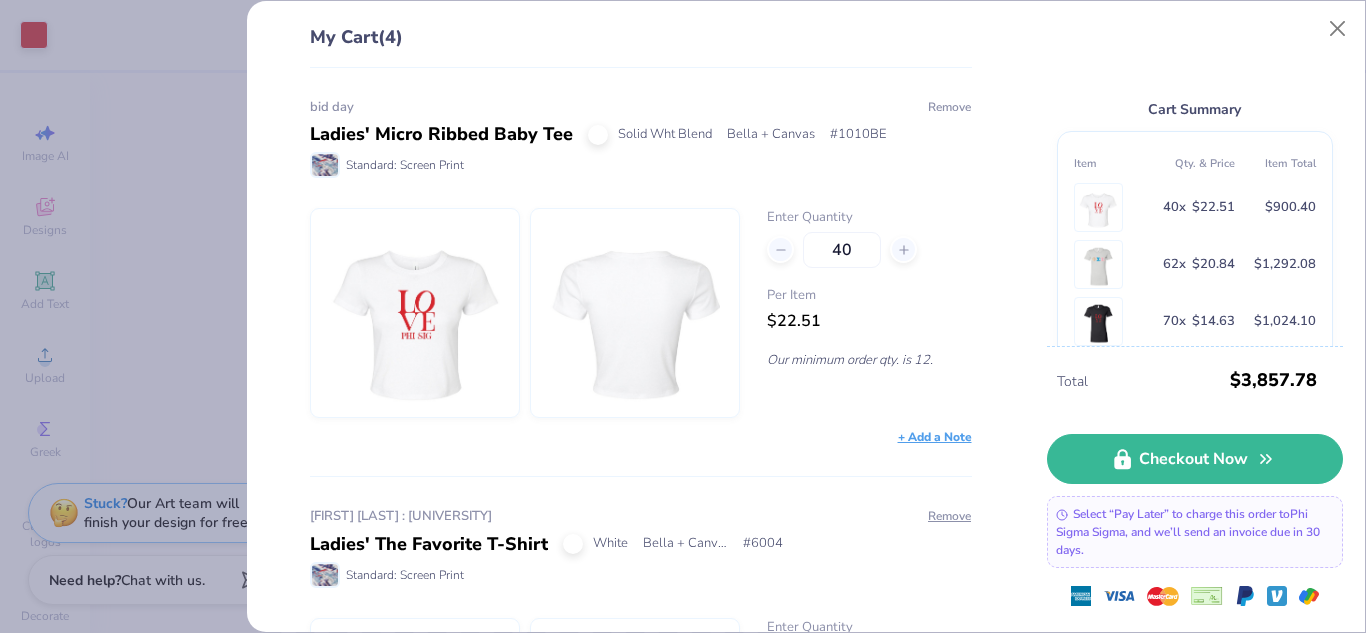 click on "Remove" at bounding box center (949, 107) 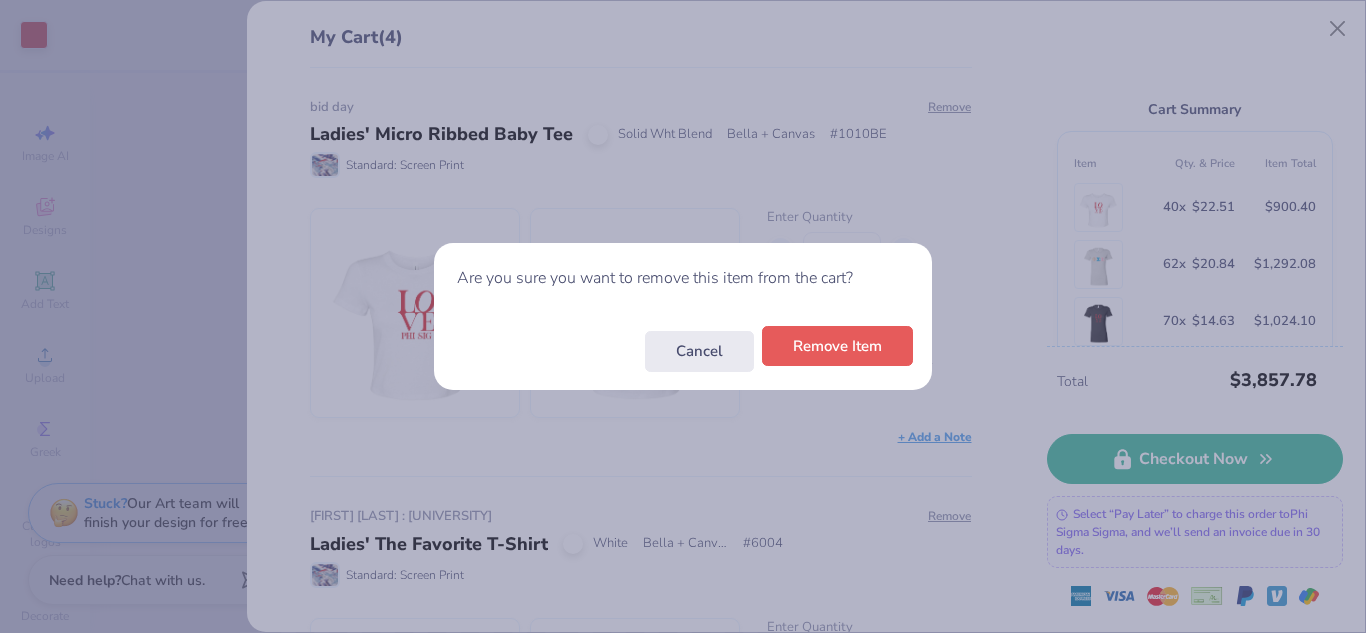 click on "Remove Item" at bounding box center [837, 346] 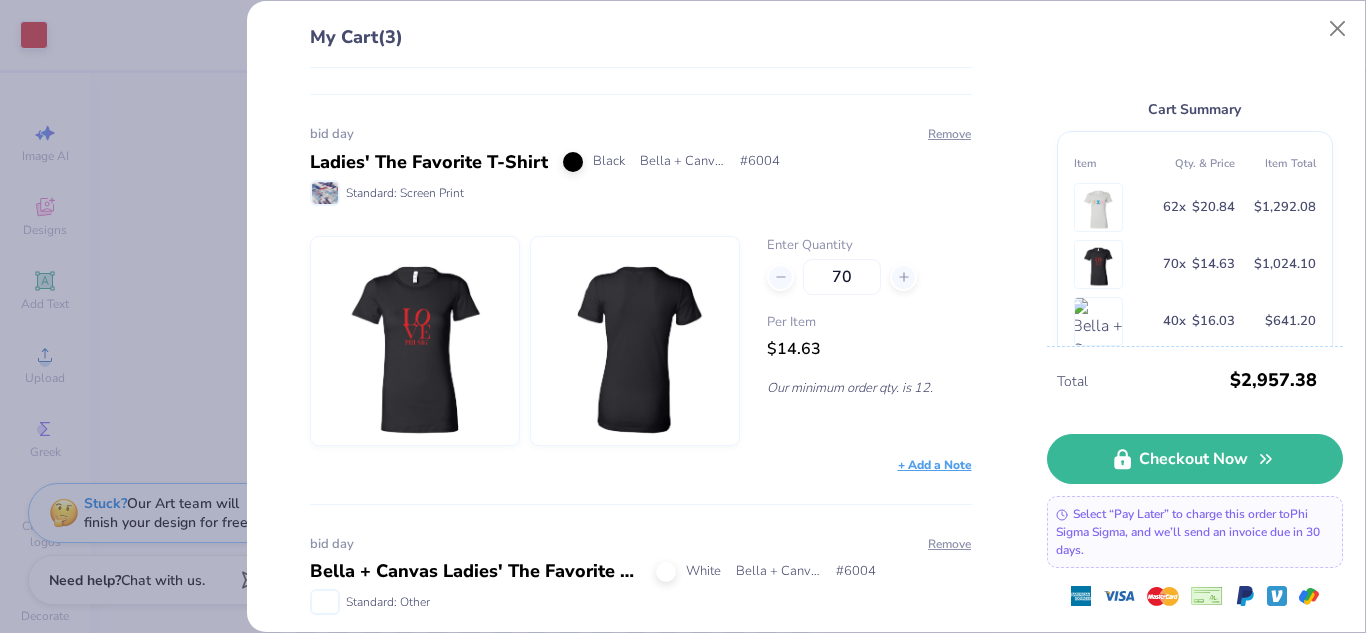 scroll, scrollTop: 613, scrollLeft: 0, axis: vertical 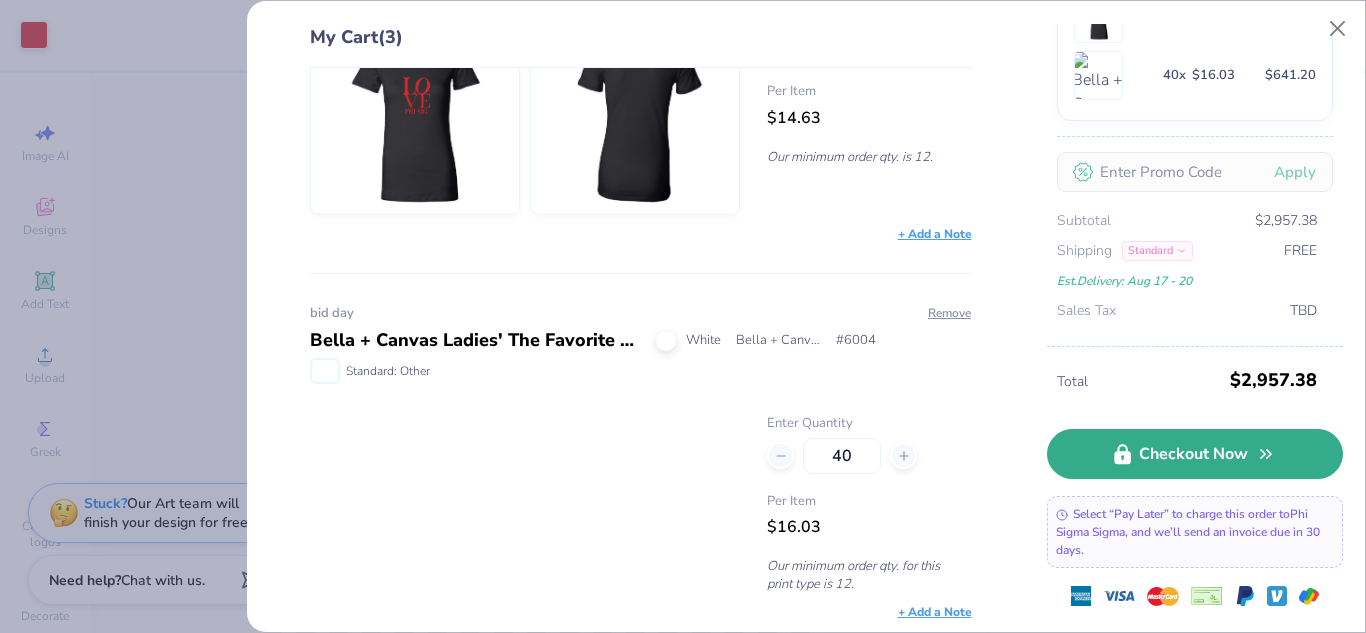 click on "Checkout Now" at bounding box center [1195, 454] 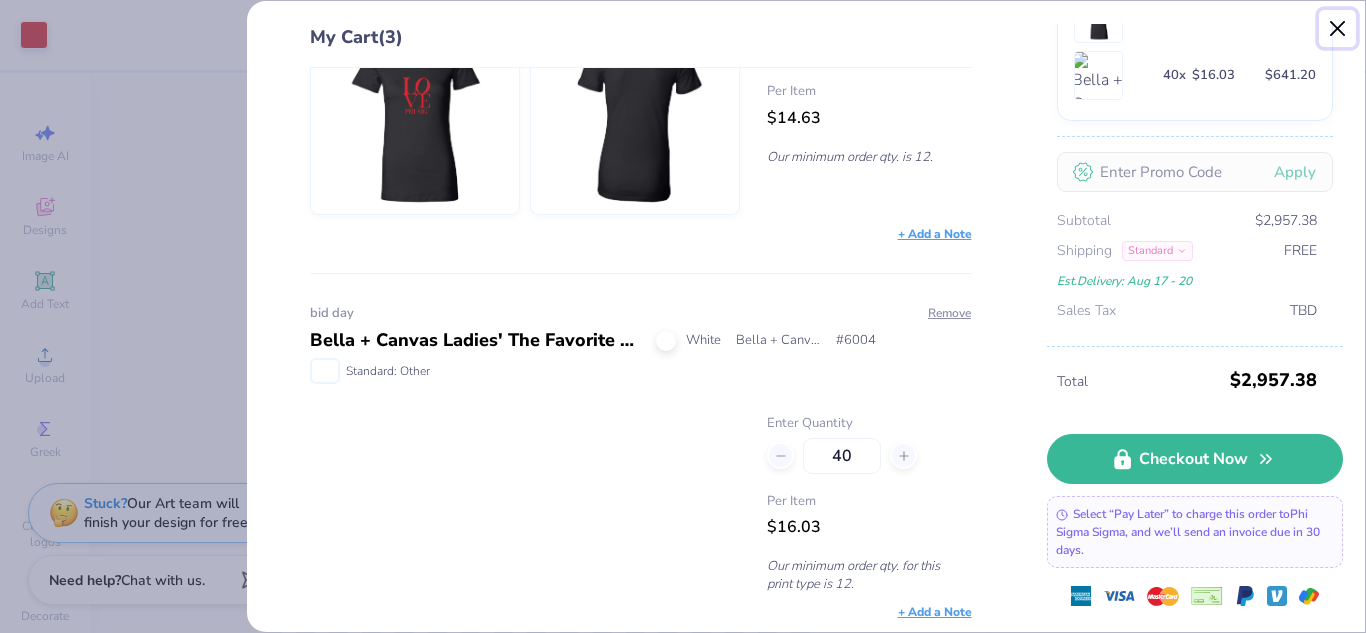 click at bounding box center [1338, 29] 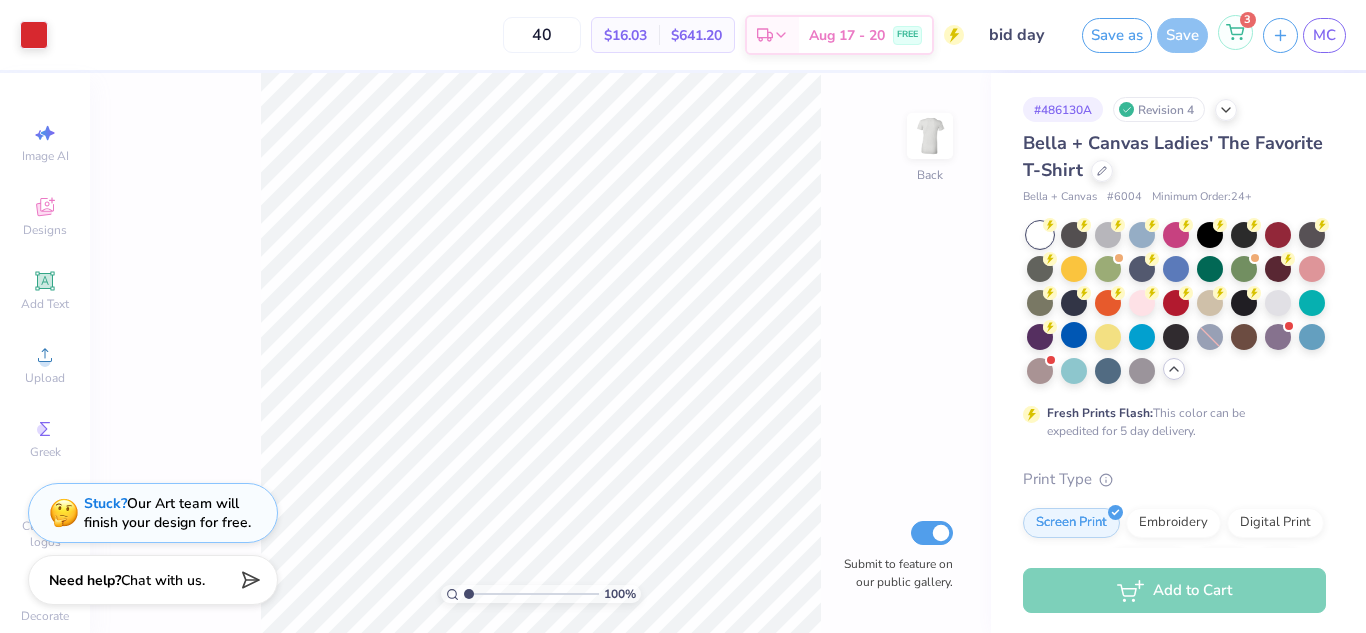 click on "3" at bounding box center (1235, 32) 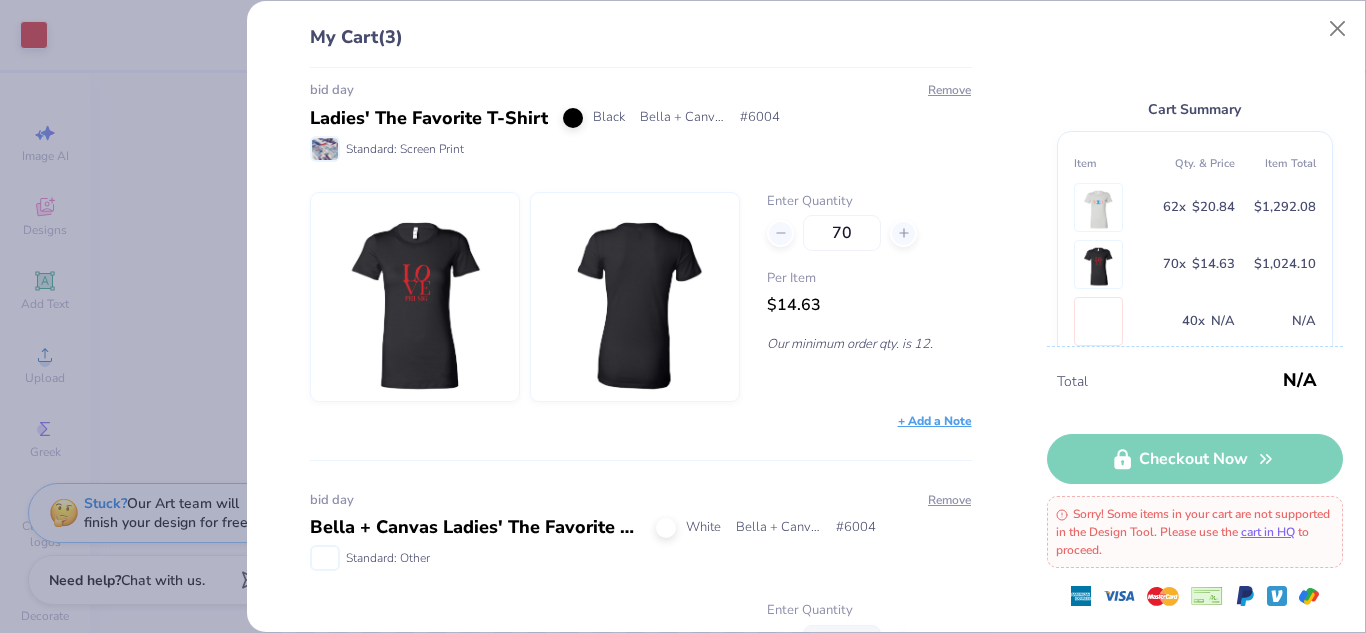 scroll, scrollTop: 667, scrollLeft: 0, axis: vertical 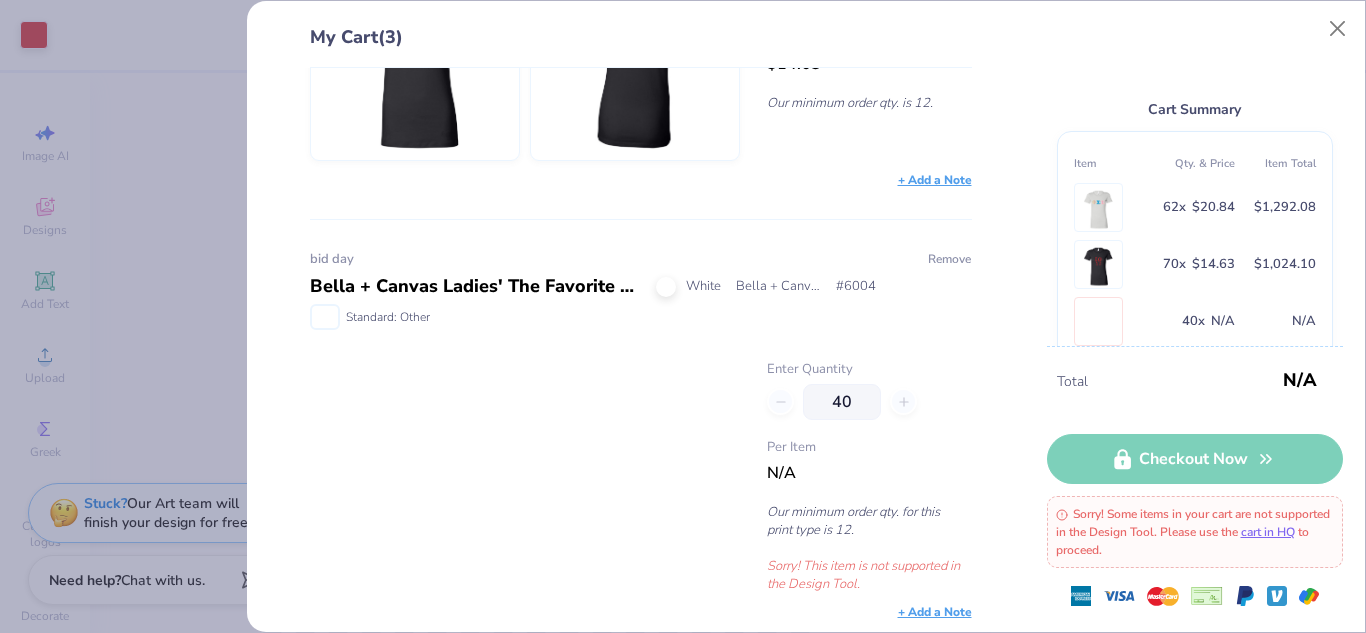 click on "Remove" at bounding box center (949, 259) 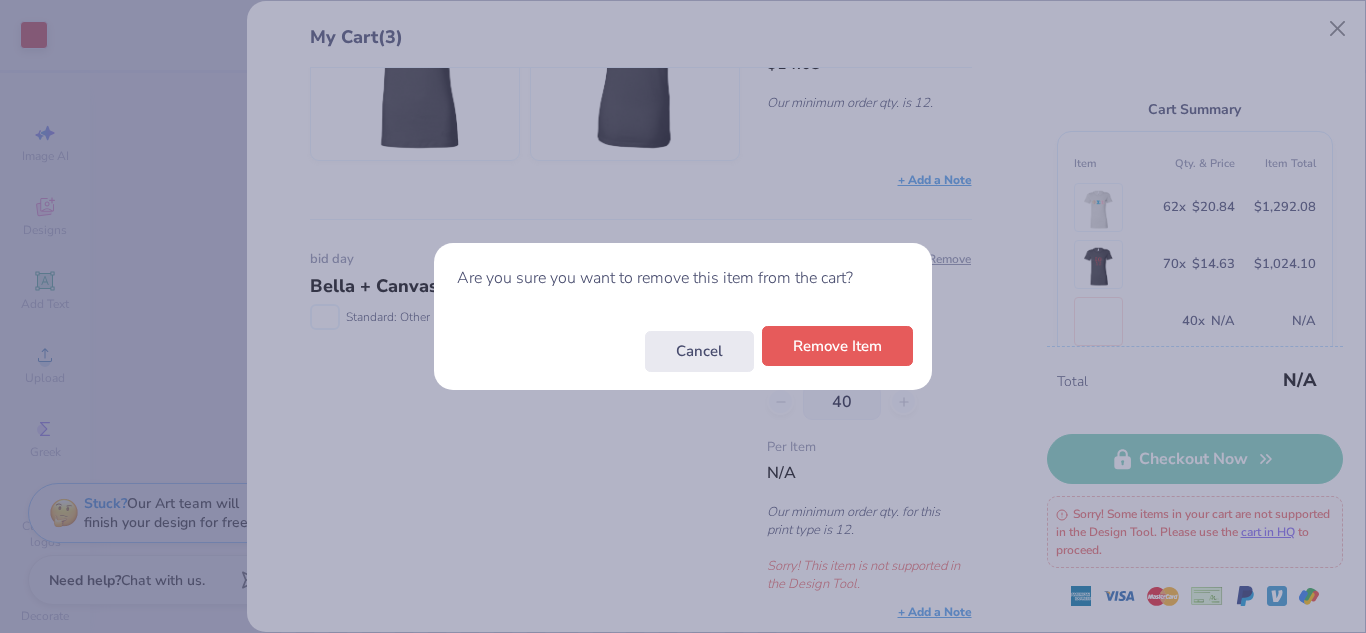 click on "Remove Item" at bounding box center (837, 346) 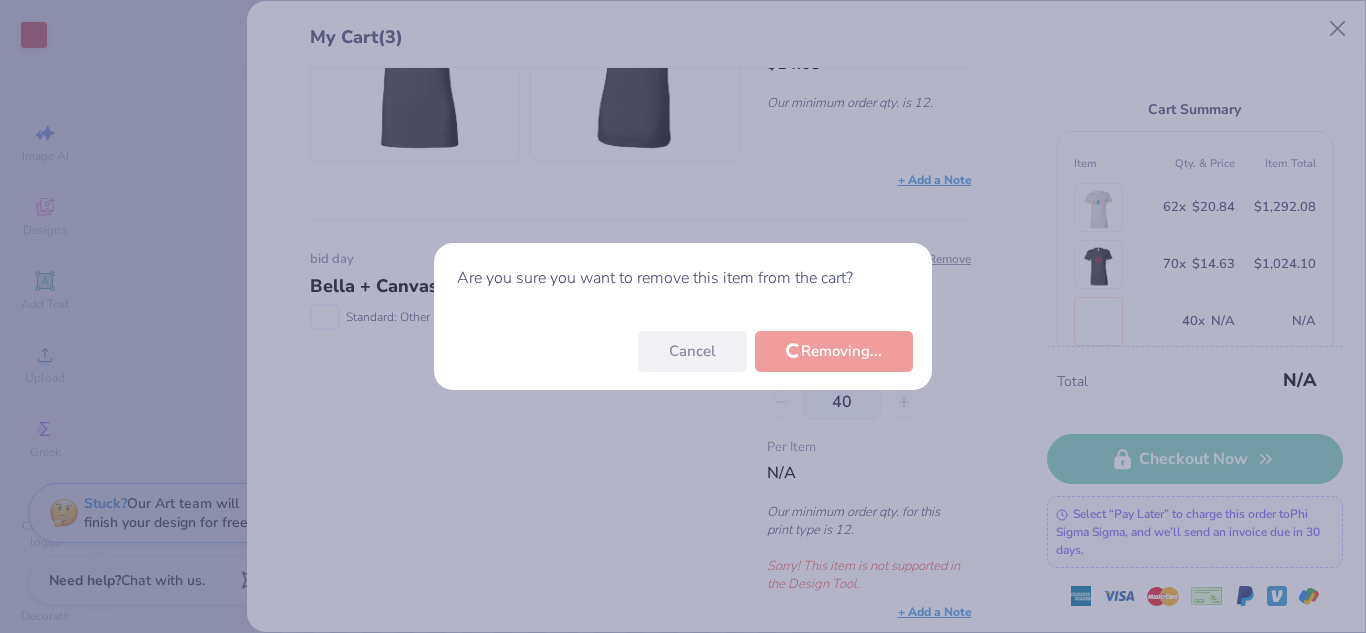 scroll, scrollTop: 234, scrollLeft: 0, axis: vertical 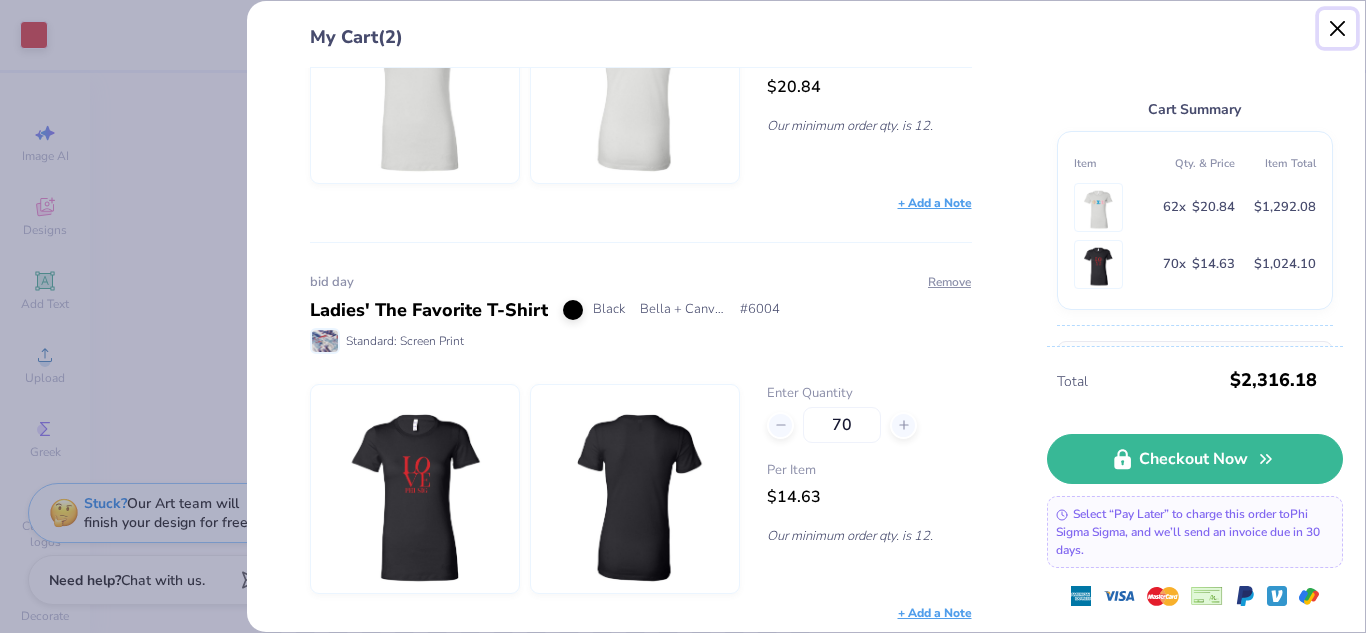 click at bounding box center (1338, 29) 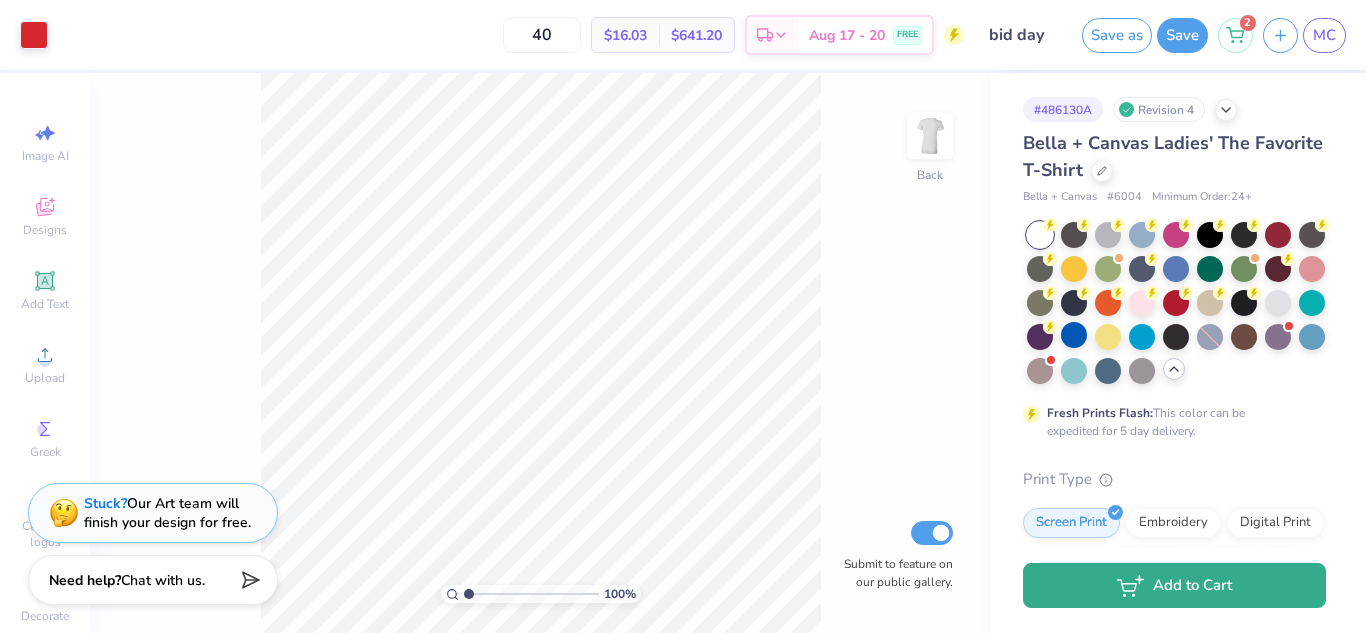 click 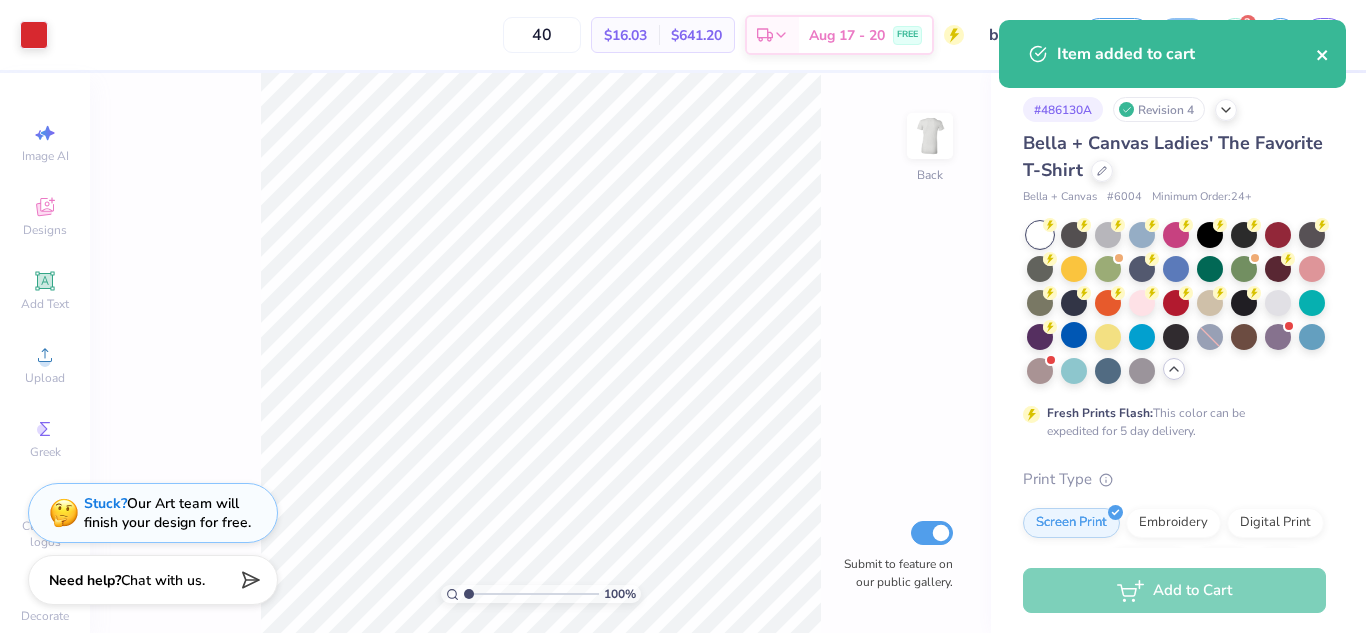 click 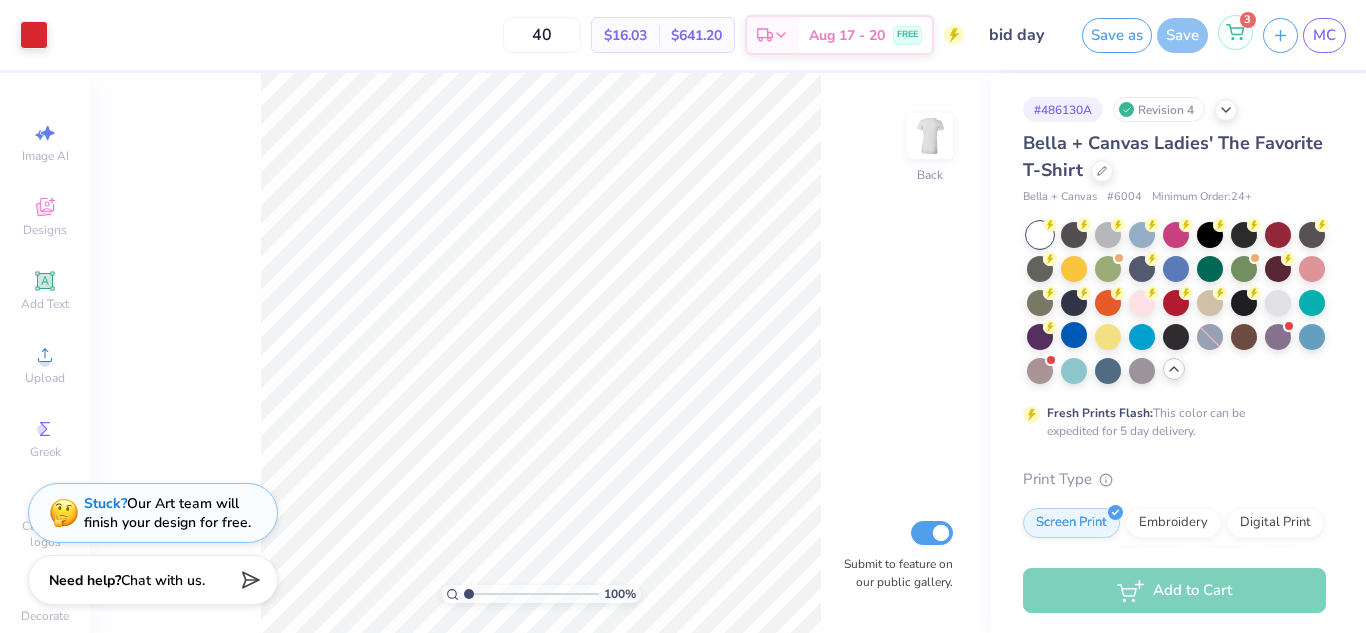 click 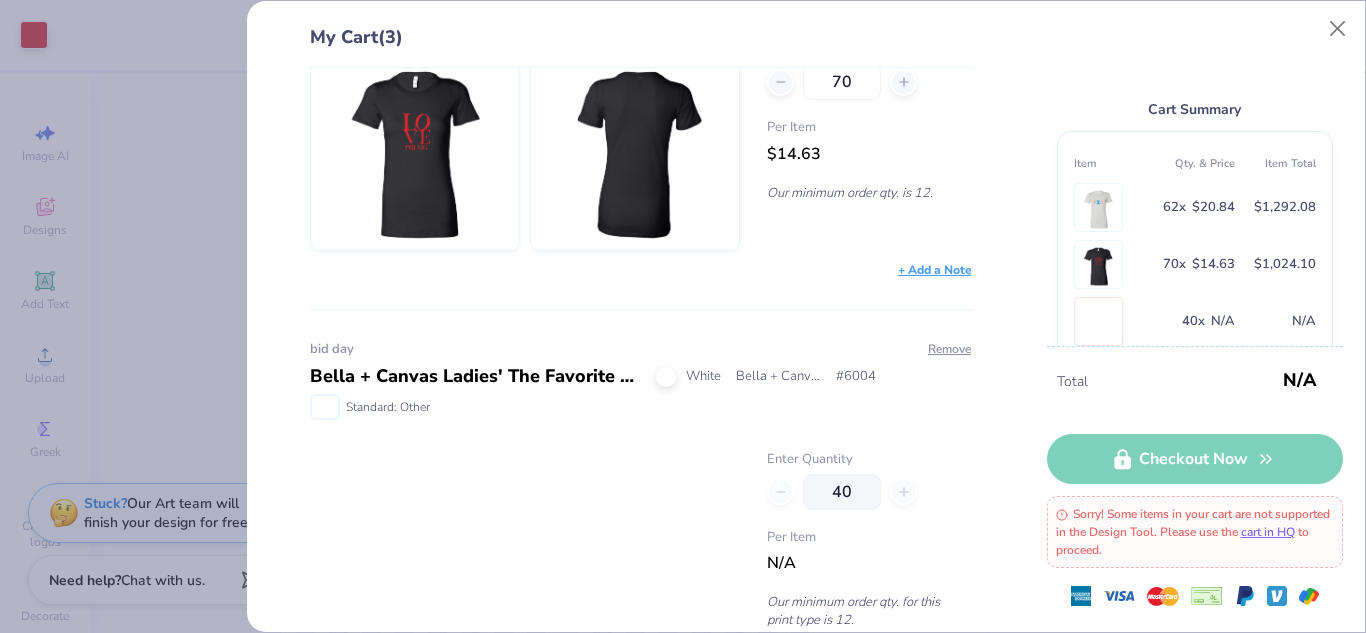 scroll, scrollTop: 667, scrollLeft: 0, axis: vertical 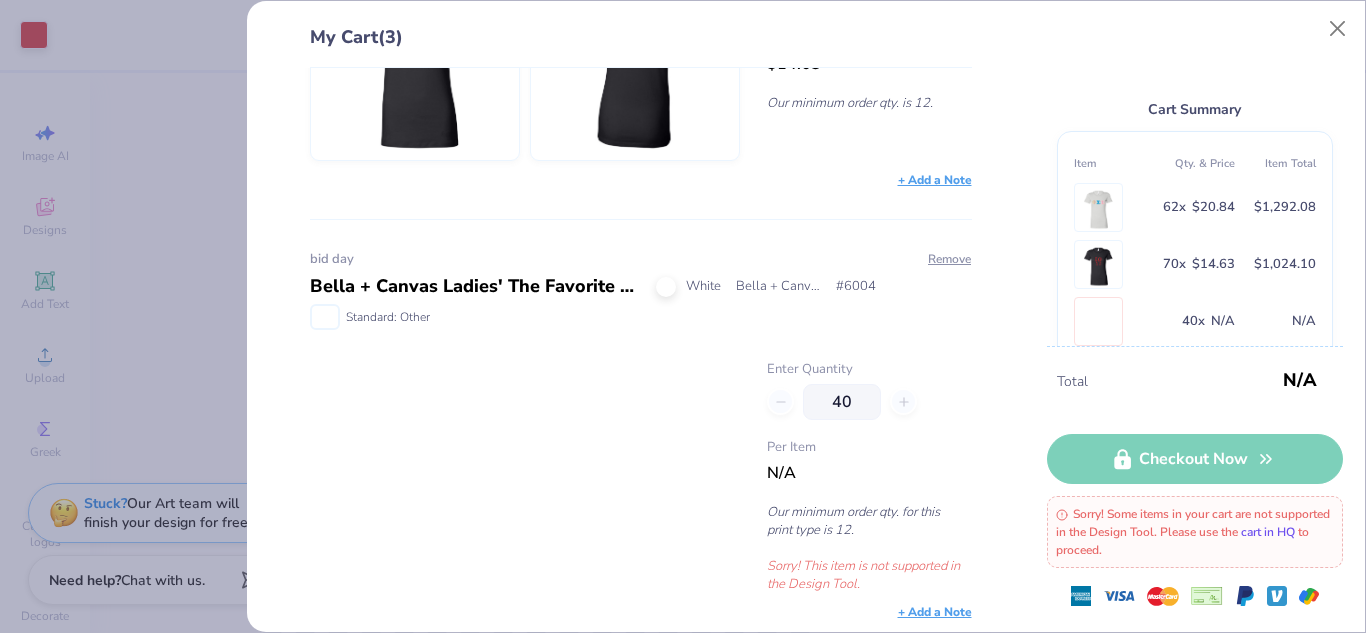 click on "cart in HQ" at bounding box center [1268, 532] 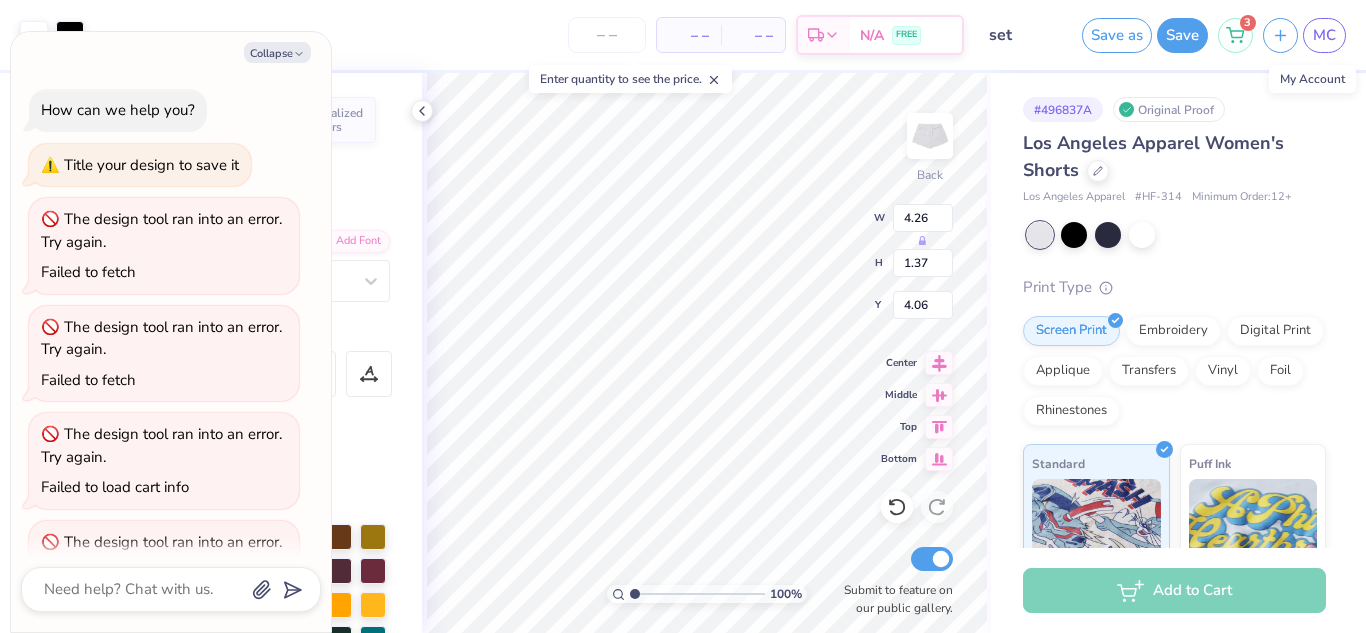 scroll, scrollTop: 0, scrollLeft: 0, axis: both 